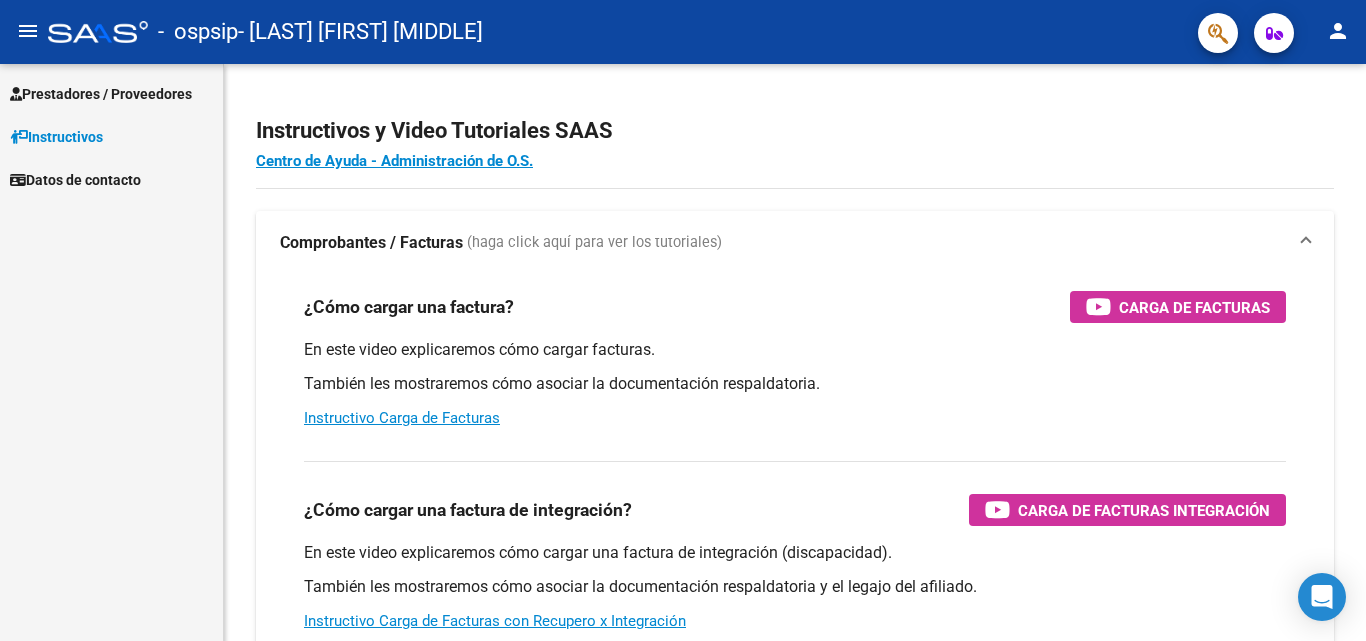 scroll, scrollTop: 0, scrollLeft: 0, axis: both 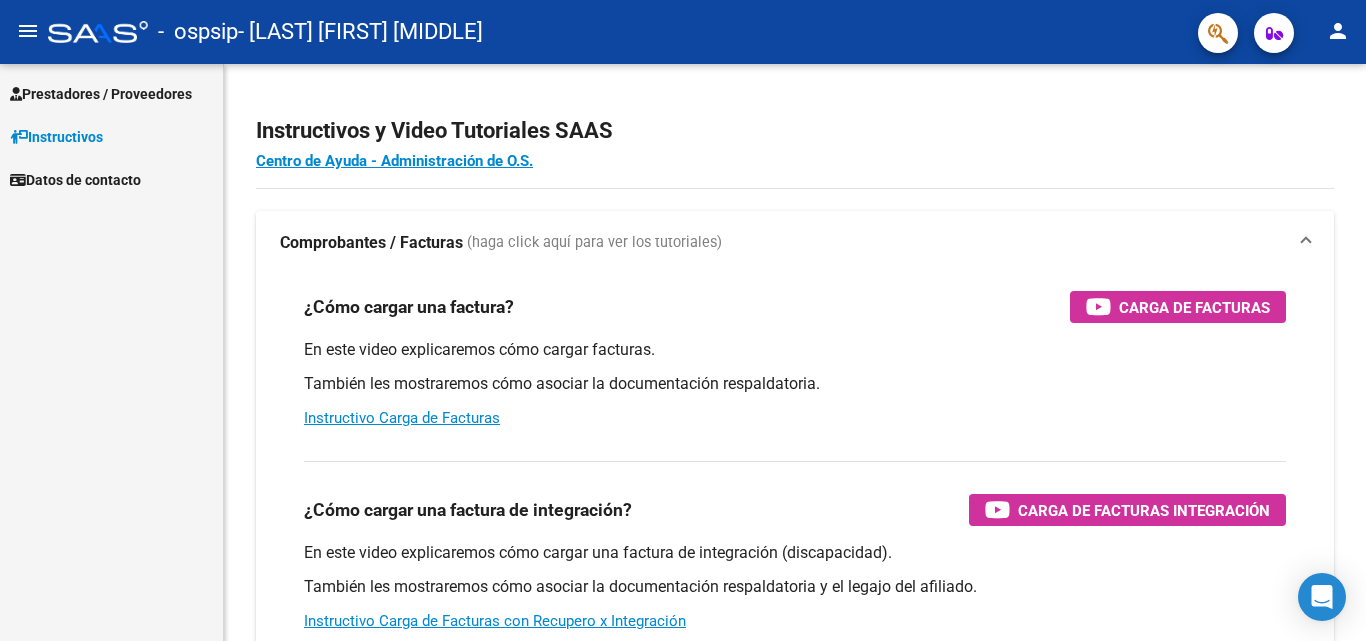 click on "Prestadores / Proveedores" at bounding box center (101, 94) 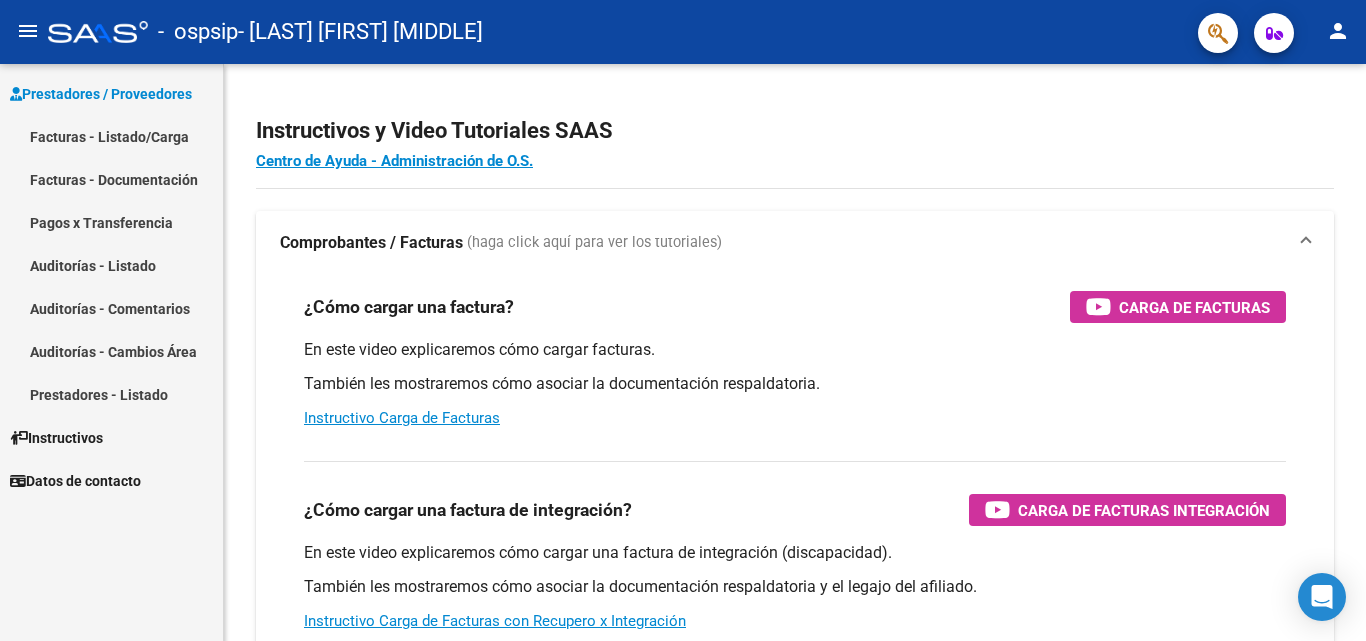 click on "Facturas - Listado/Carga" at bounding box center (111, 136) 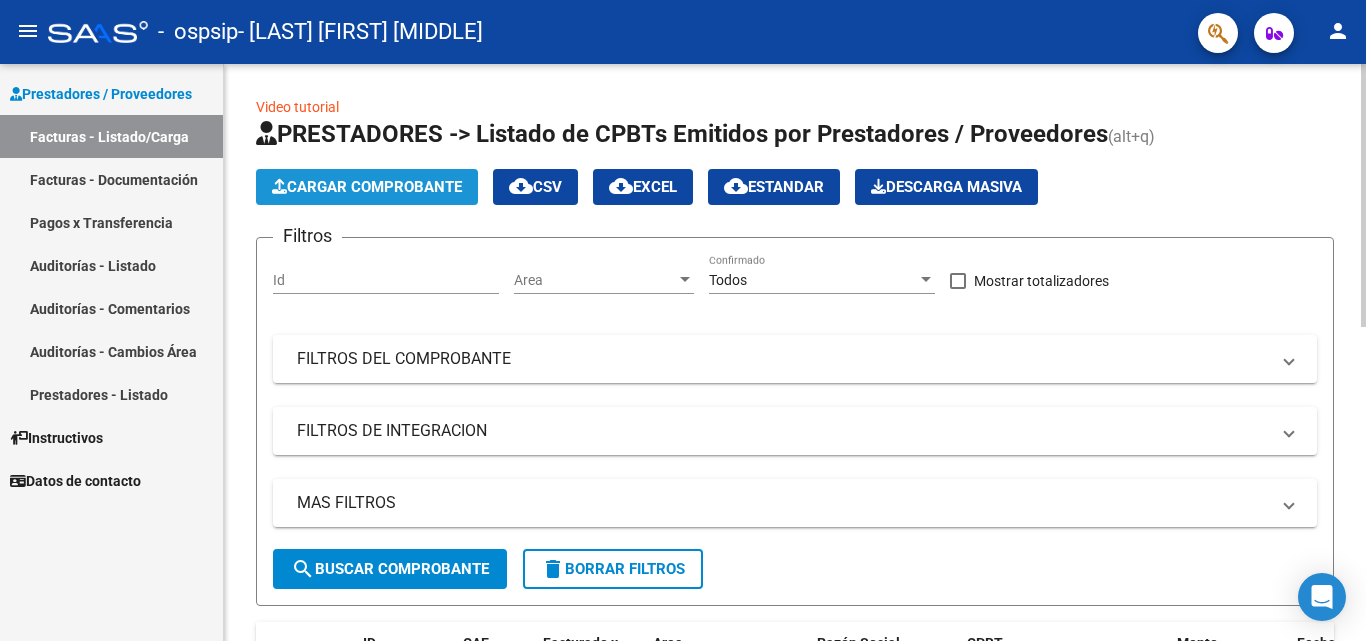 click on "Cargar Comprobante" 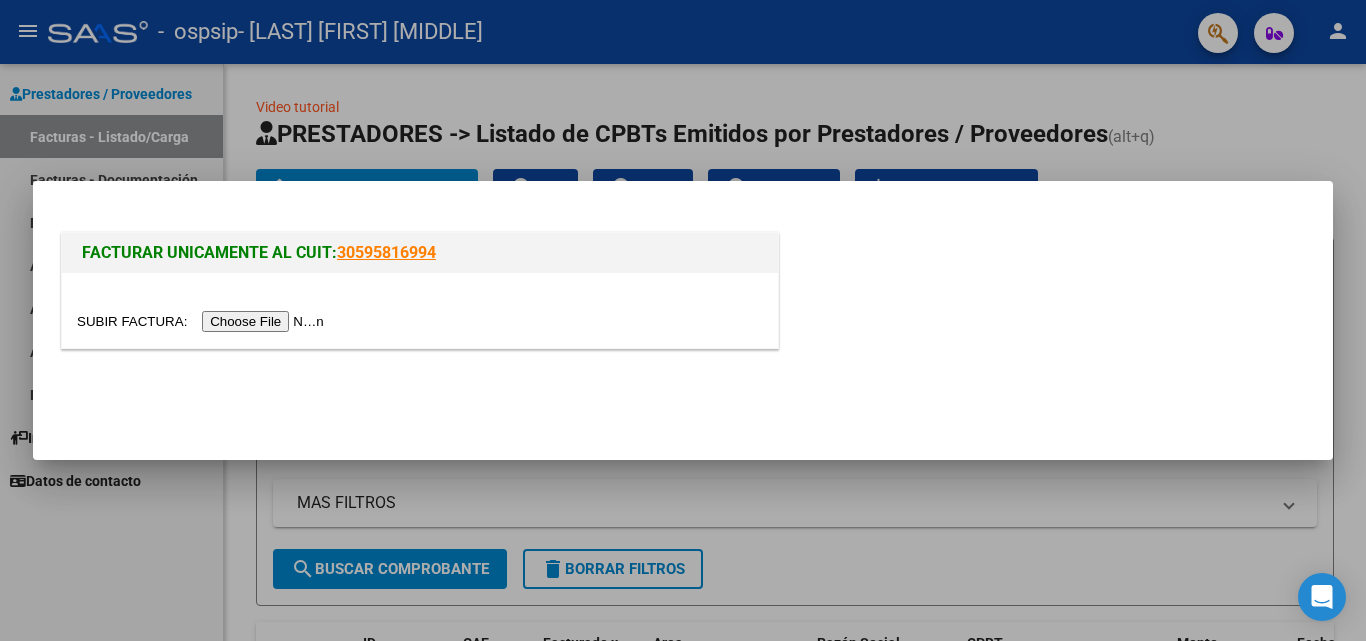 click at bounding box center (203, 321) 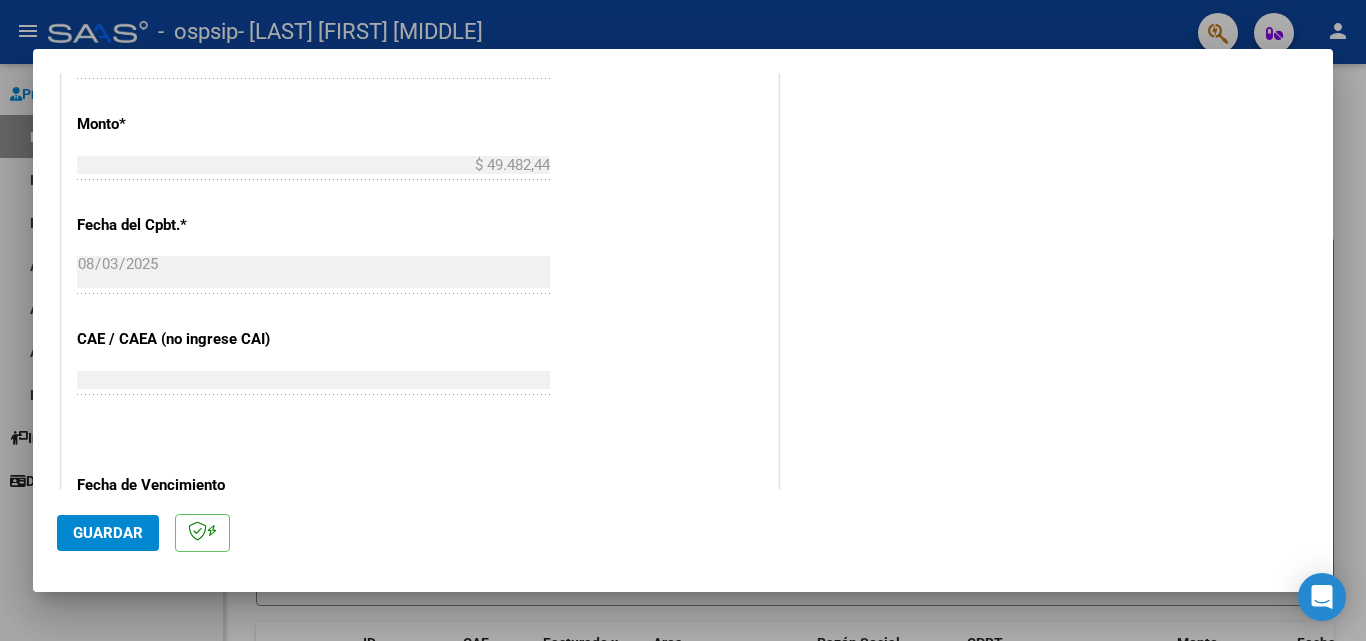 scroll, scrollTop: 1100, scrollLeft: 0, axis: vertical 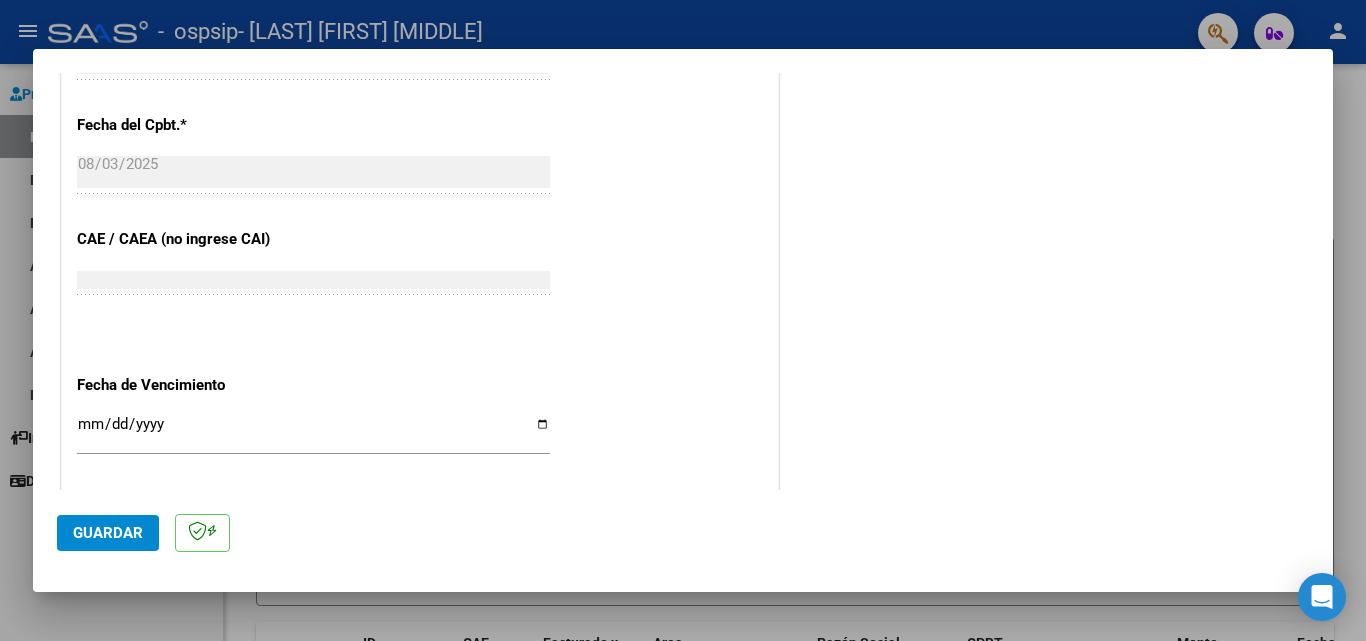 click on "Ingresar la fecha" at bounding box center (313, 432) 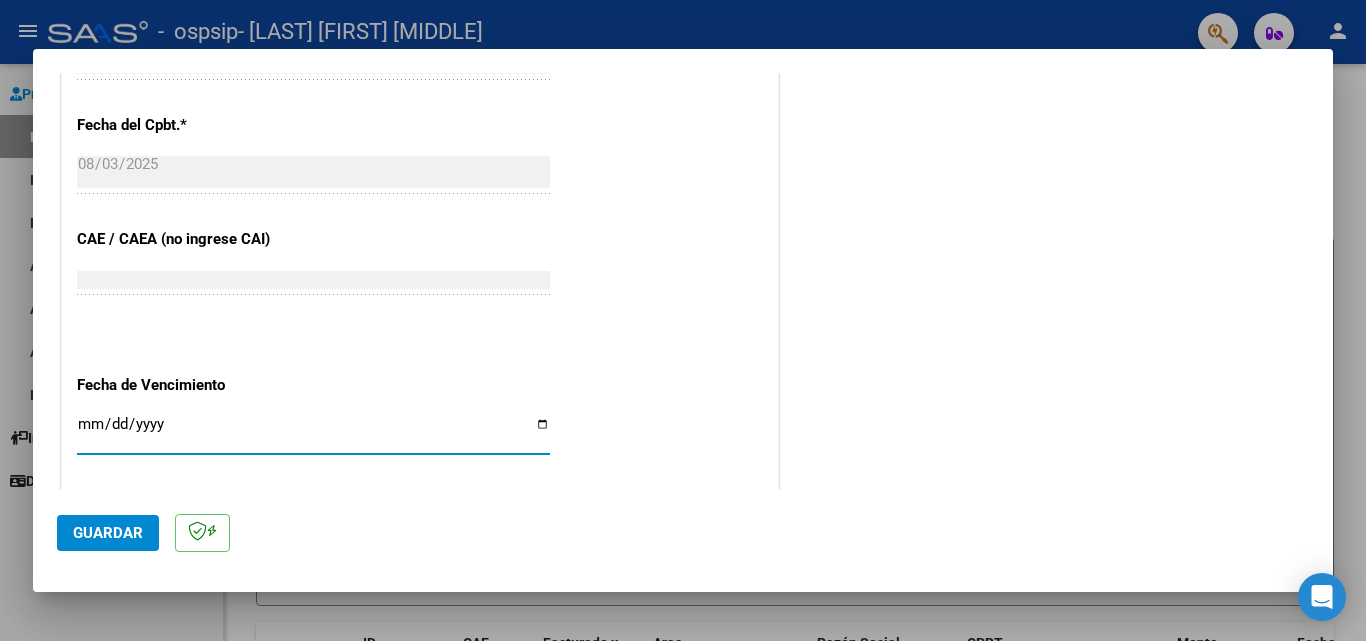 type on "2025-08-13" 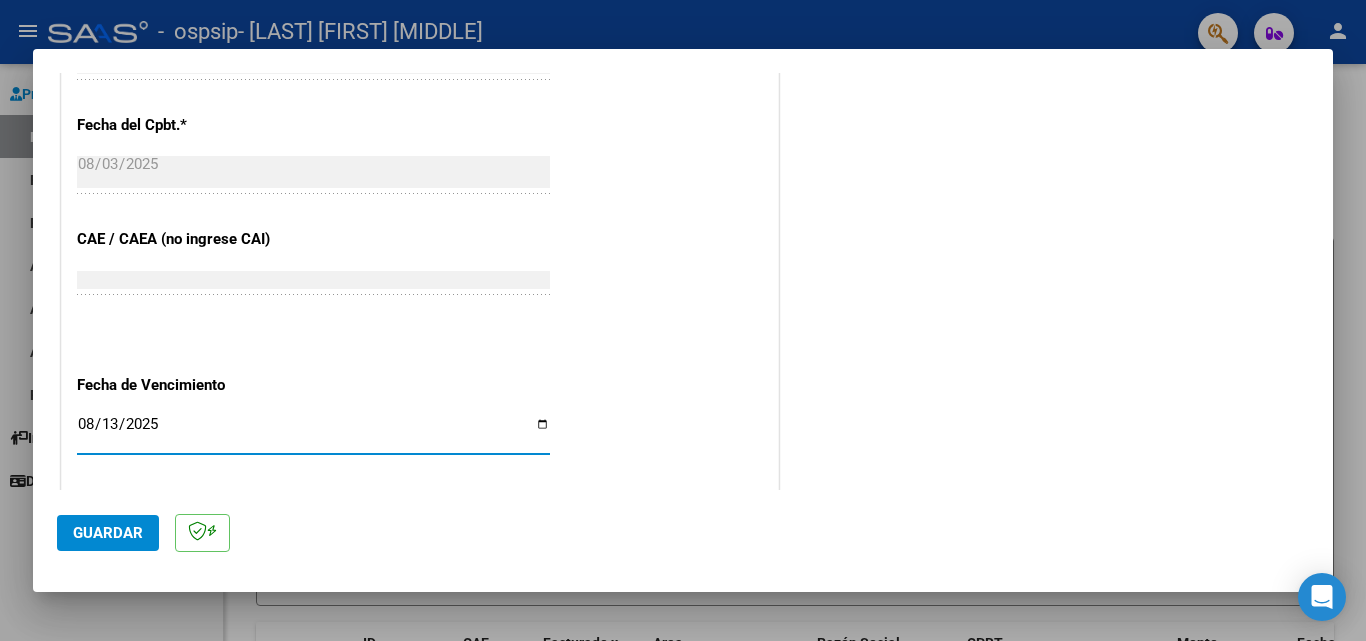 click on "Guardar" 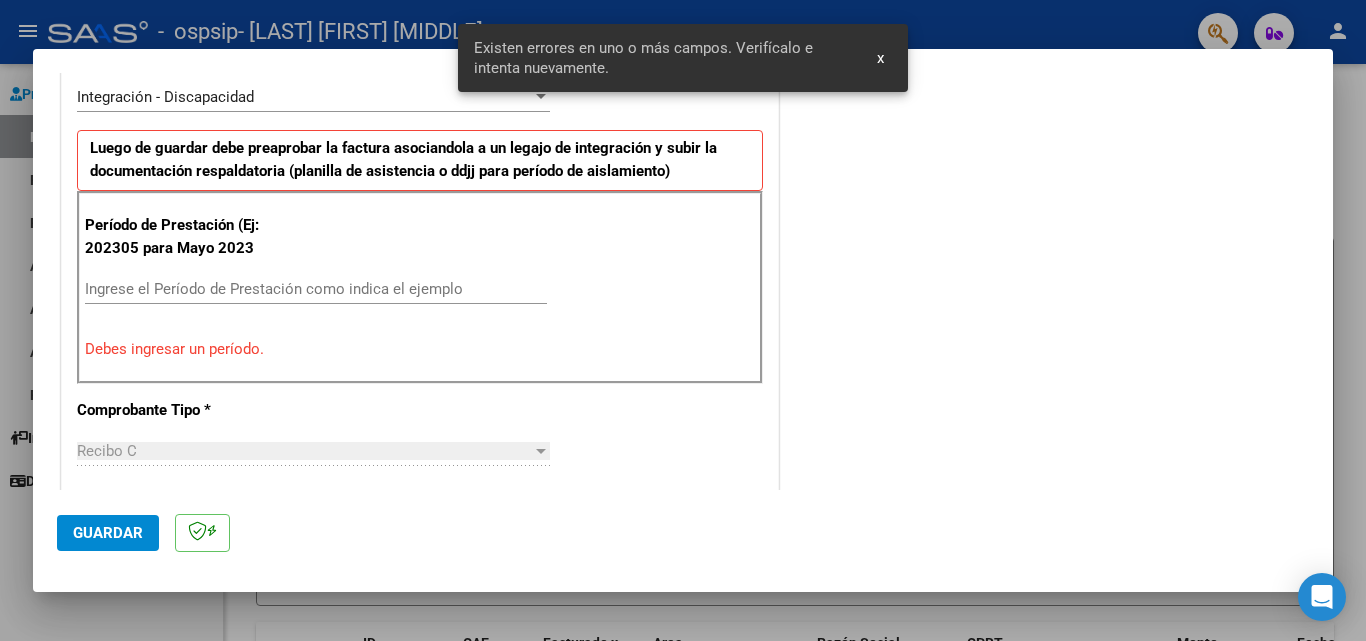 scroll, scrollTop: 451, scrollLeft: 0, axis: vertical 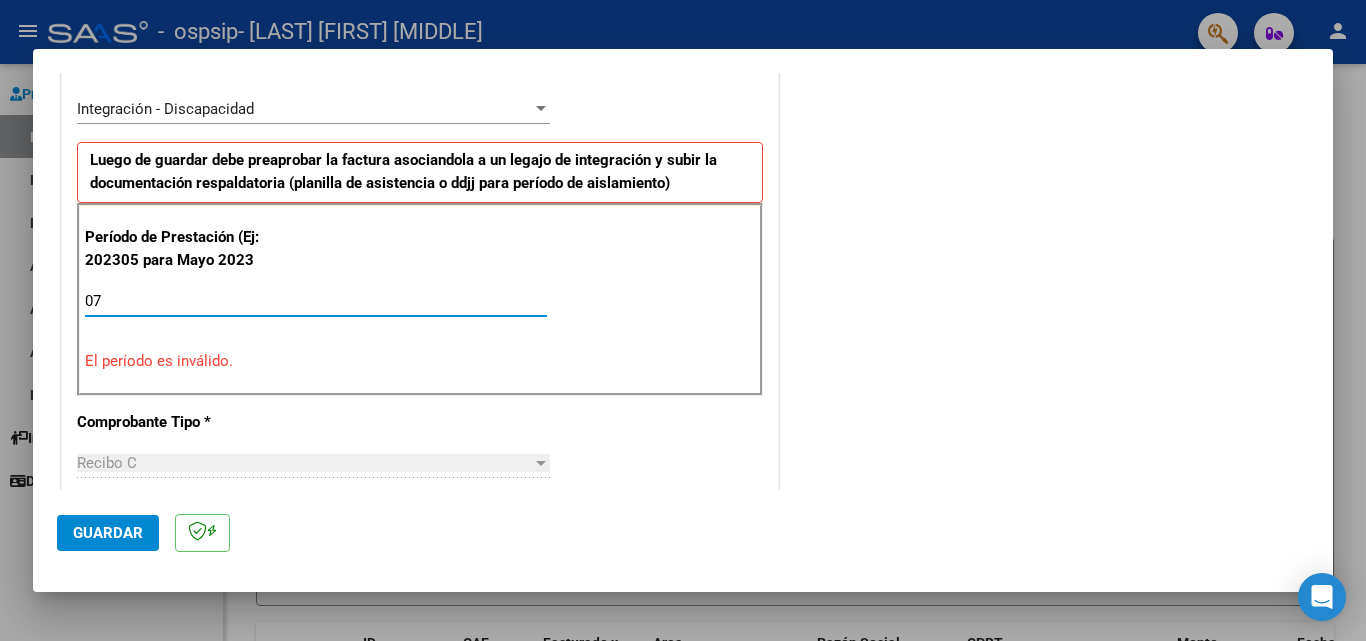 type on "0" 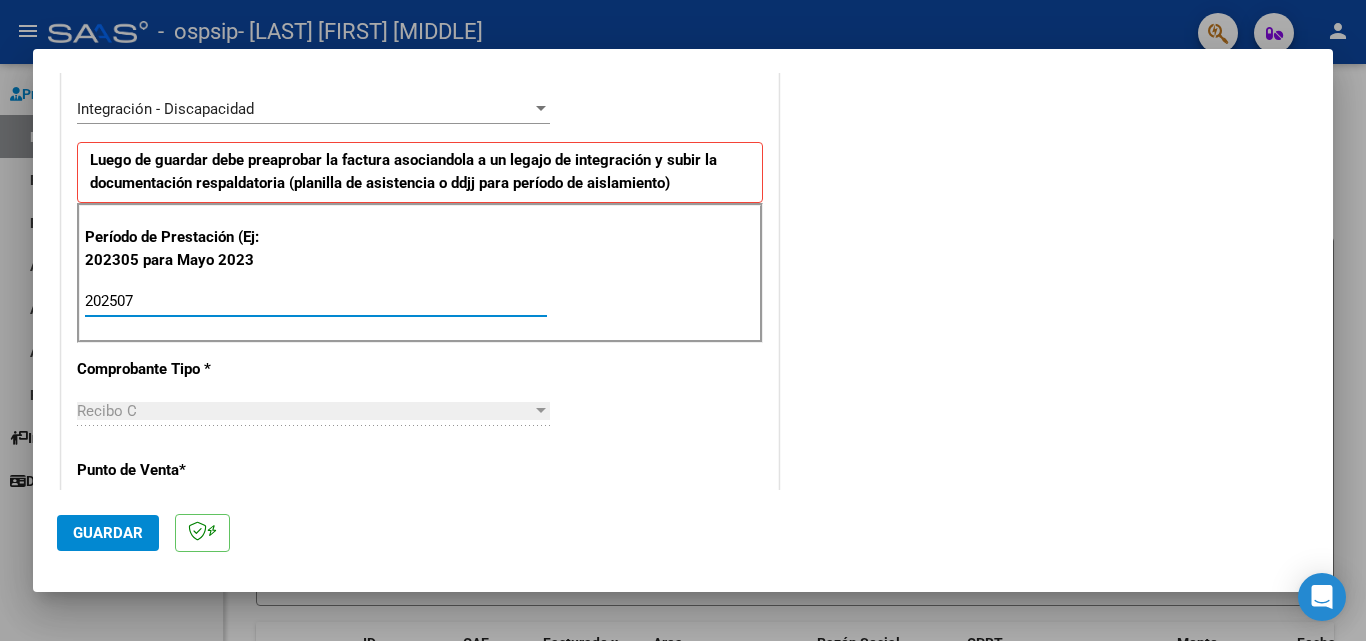 click on "202507" at bounding box center (316, 301) 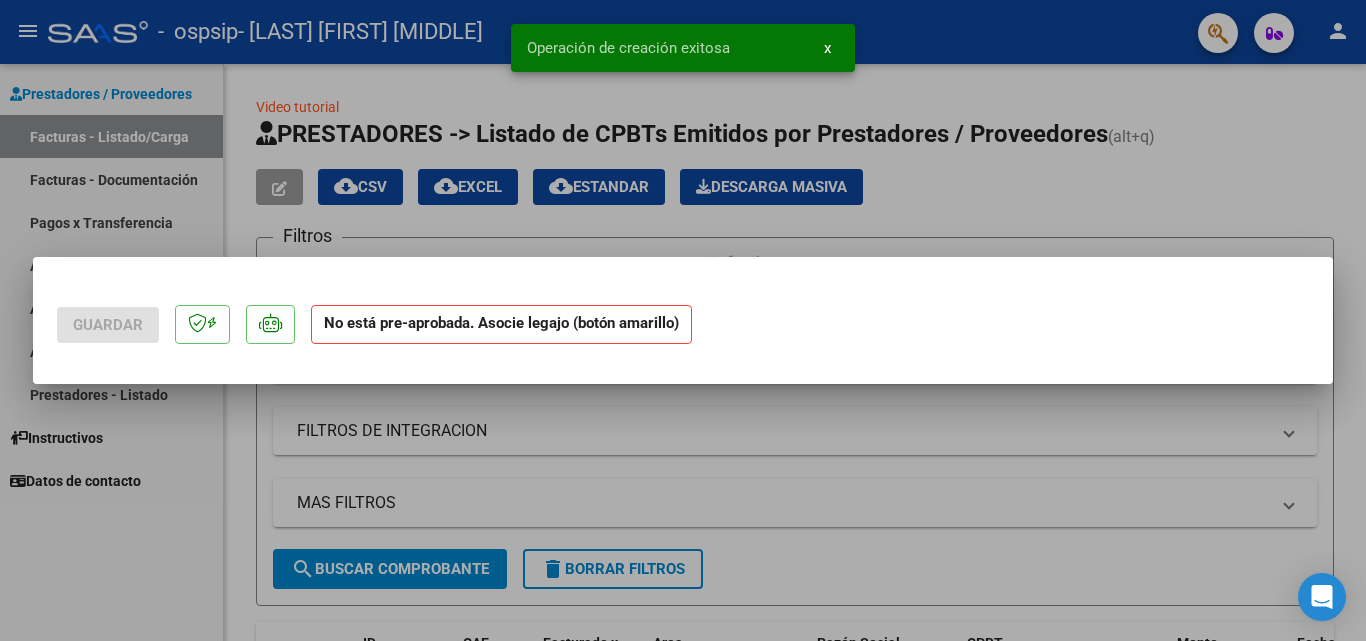 scroll, scrollTop: 0, scrollLeft: 0, axis: both 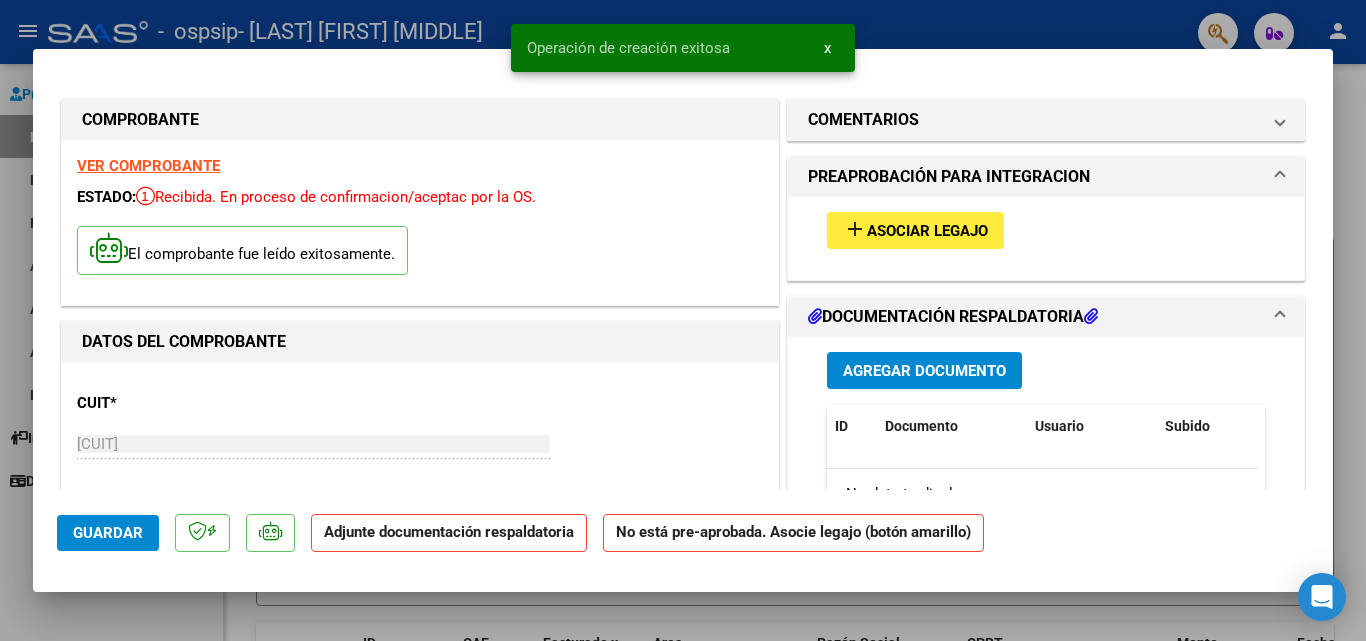 click on "Agregar Documento" at bounding box center (924, 371) 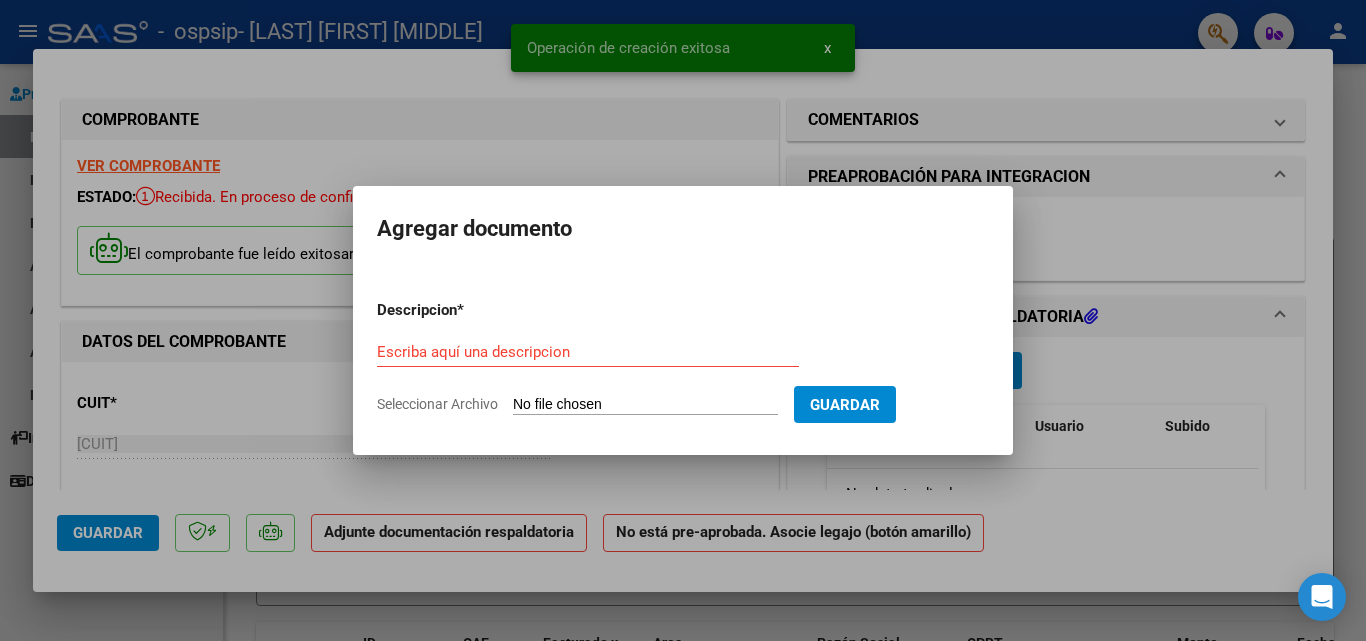click on "Seleccionar Archivo" at bounding box center (645, 405) 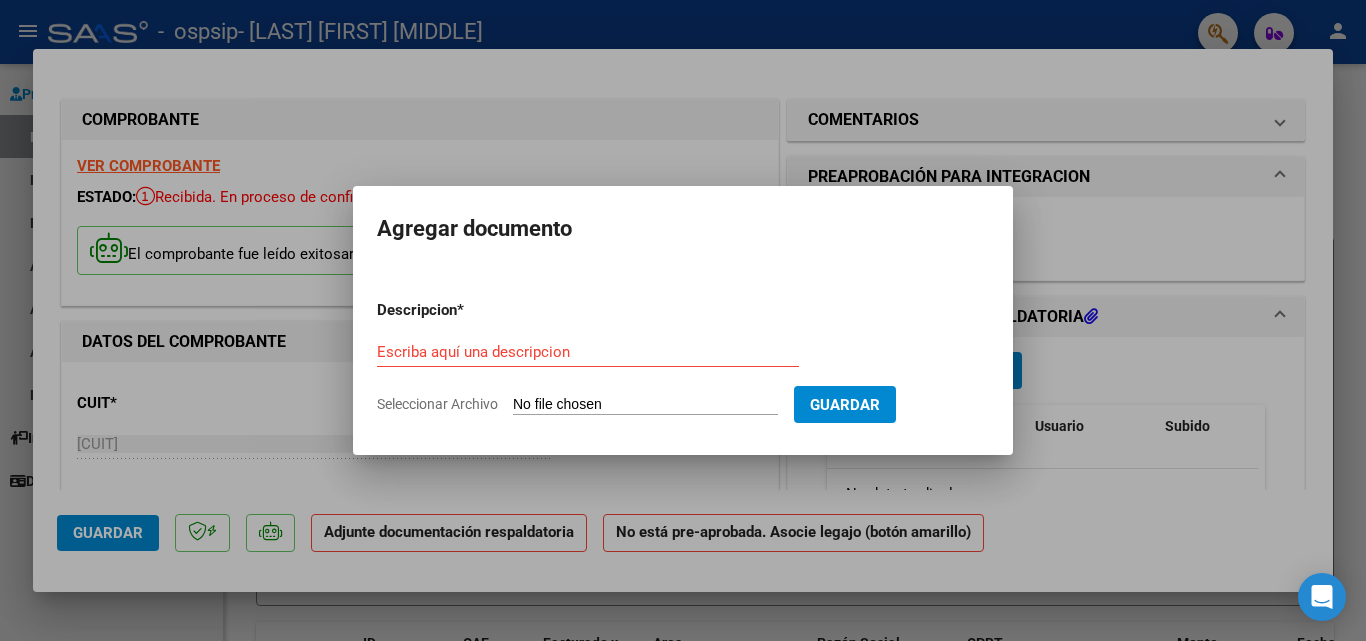 type on "C:\fakepath\[MONTH] [YEAR].pdf" 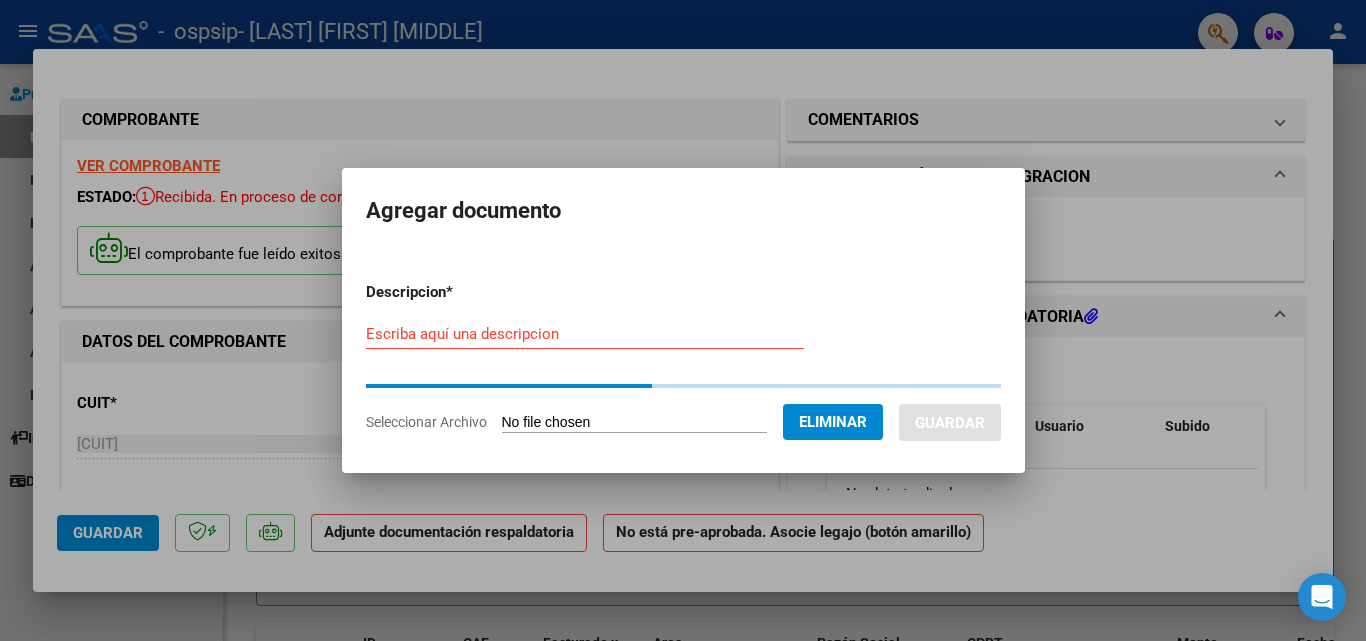 click on "Escriba aquí una descripcion" at bounding box center (585, 334) 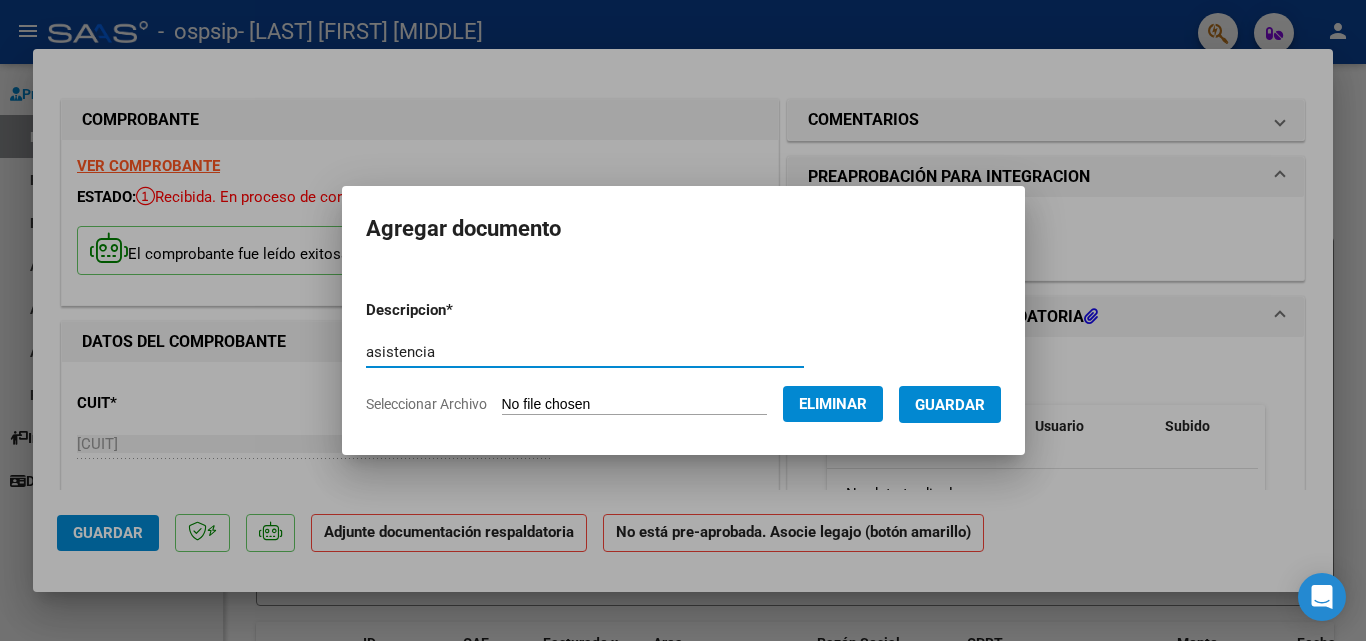 type on "asistencia" 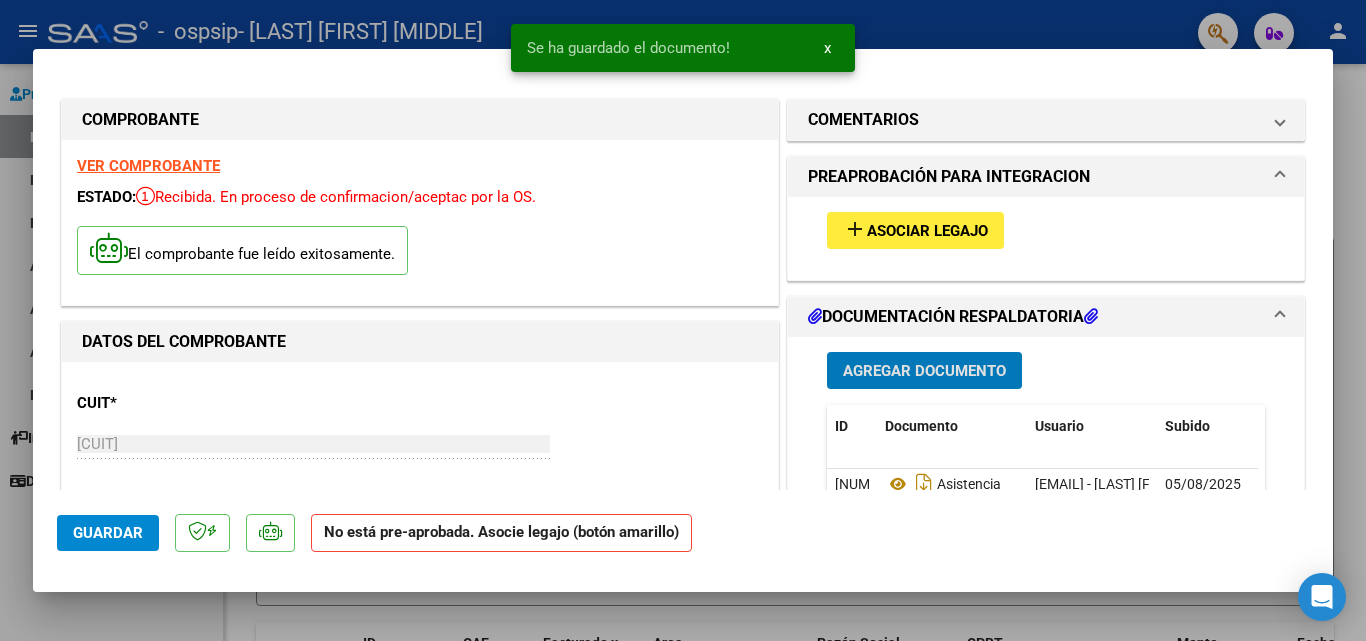 click on "Agregar Documento" at bounding box center (924, 371) 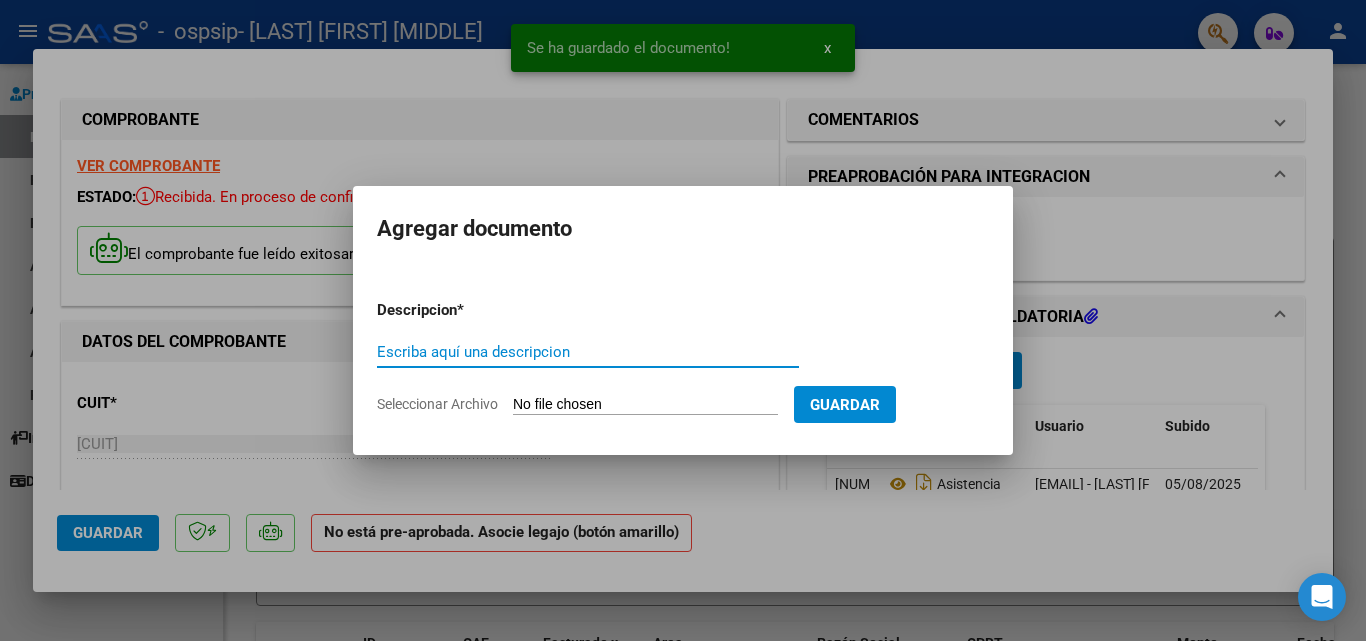 click on "Escriba aquí una descripcion" at bounding box center [588, 352] 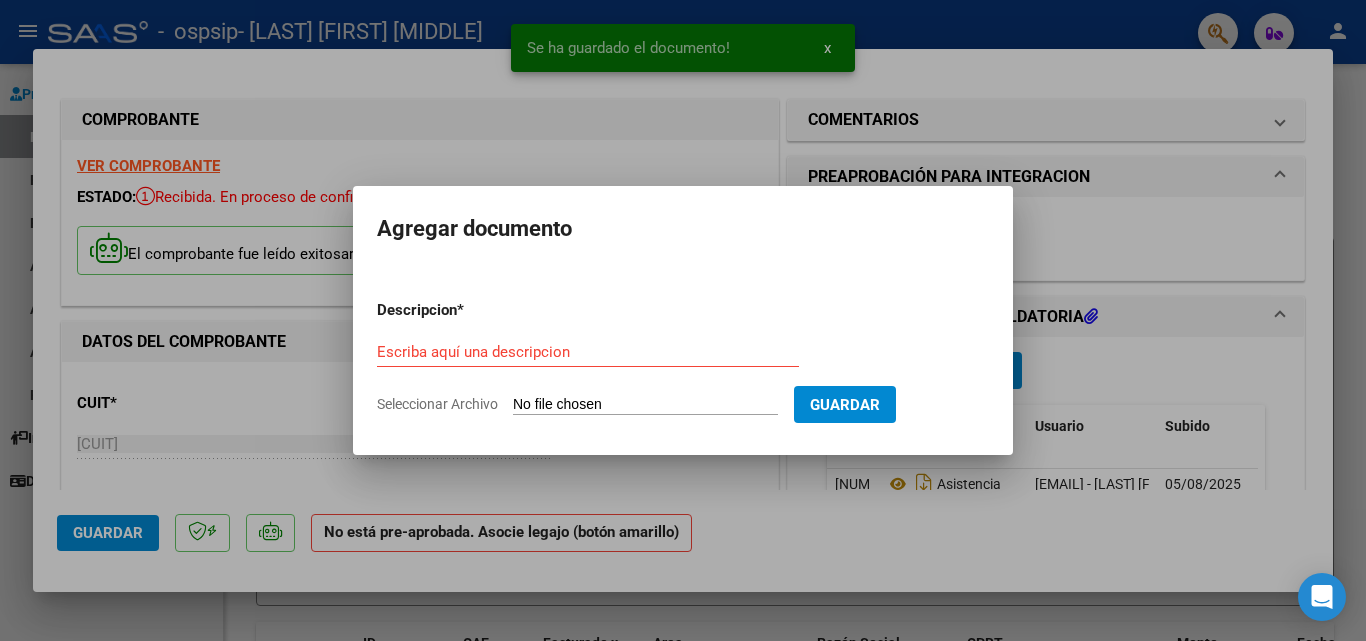 click on "Seleccionar Archivo" at bounding box center [645, 405] 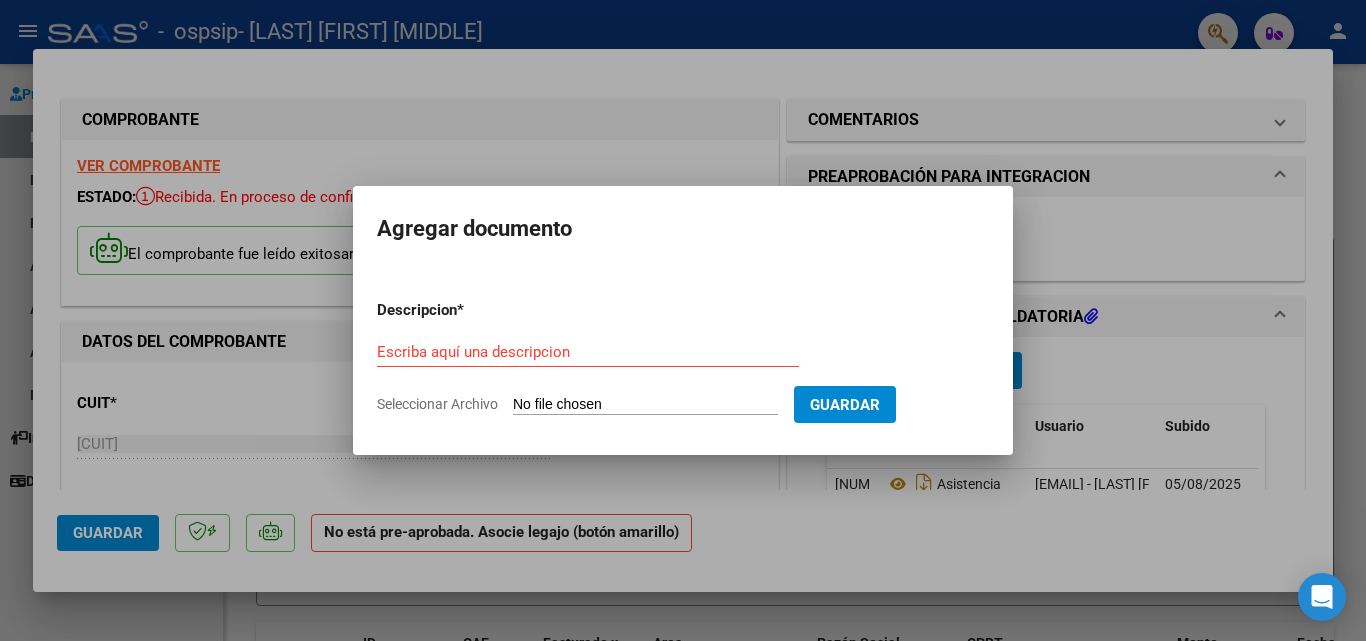 type on "C:\fakepath\[LAST] [FIRST] T.O. AUTORIZACION [YEAR] SEGUN RESOLUCION 360 22_firmado.pdf" 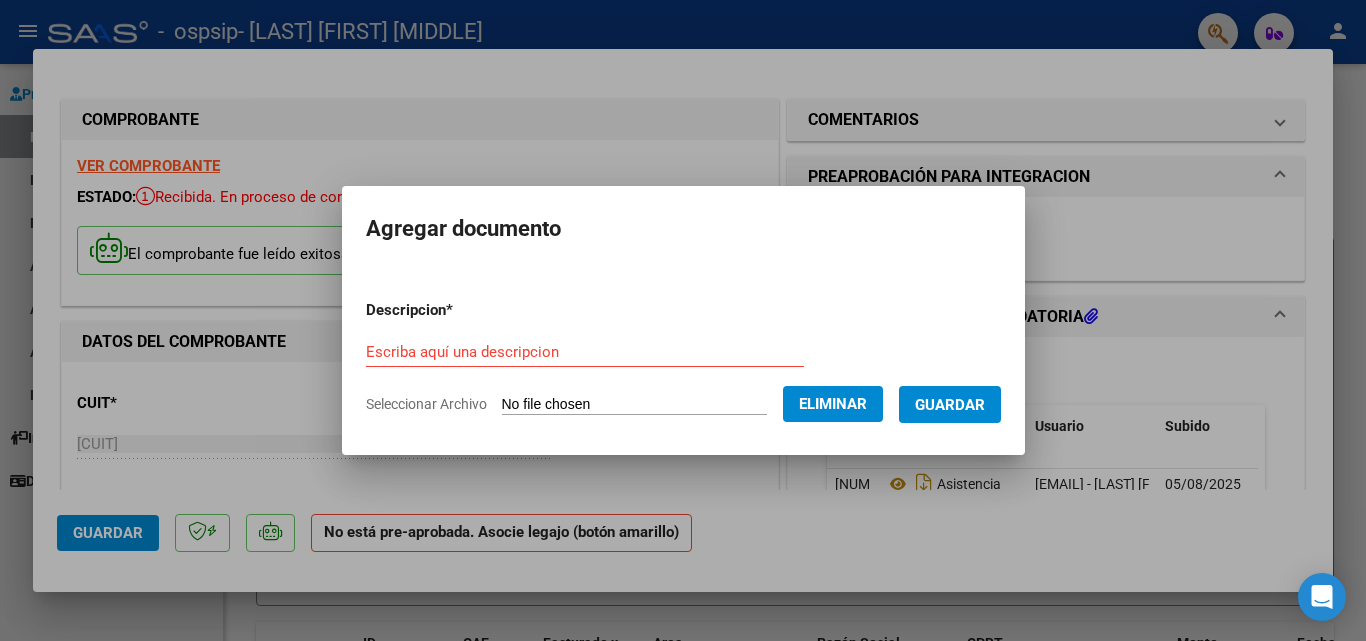 click on "Escriba aquí una descripcion" at bounding box center (585, 352) 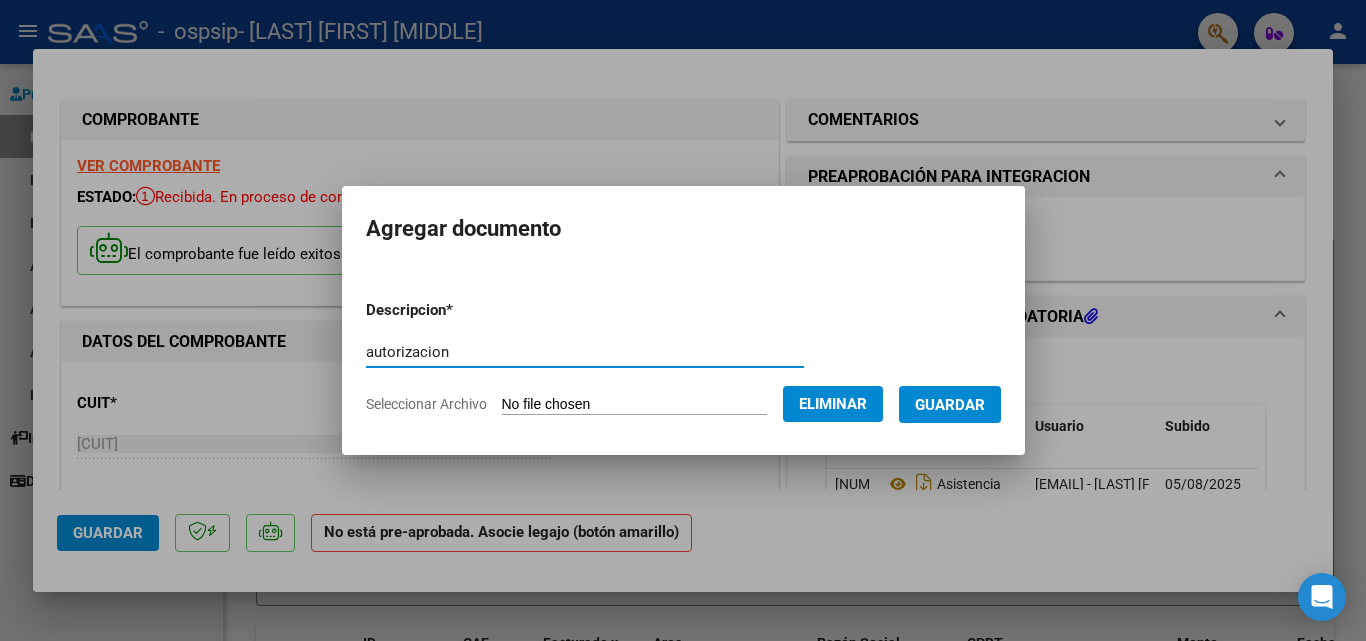 type on "autorizacion" 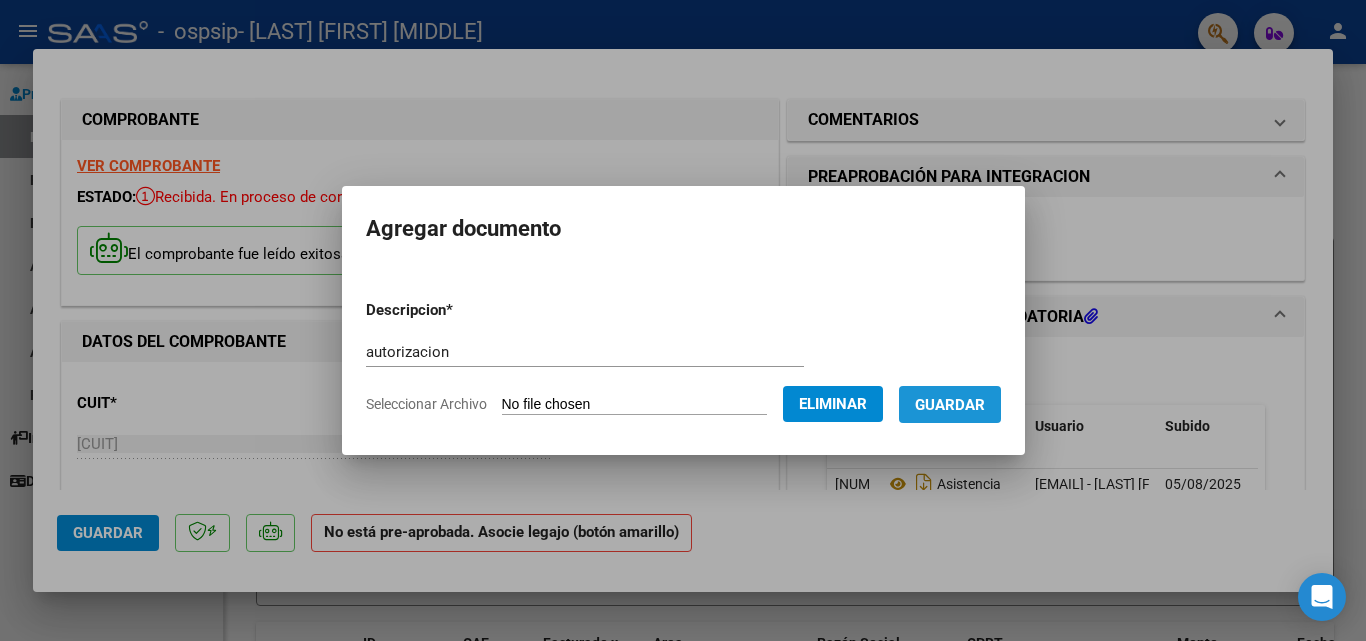 click on "Guardar" at bounding box center (950, 405) 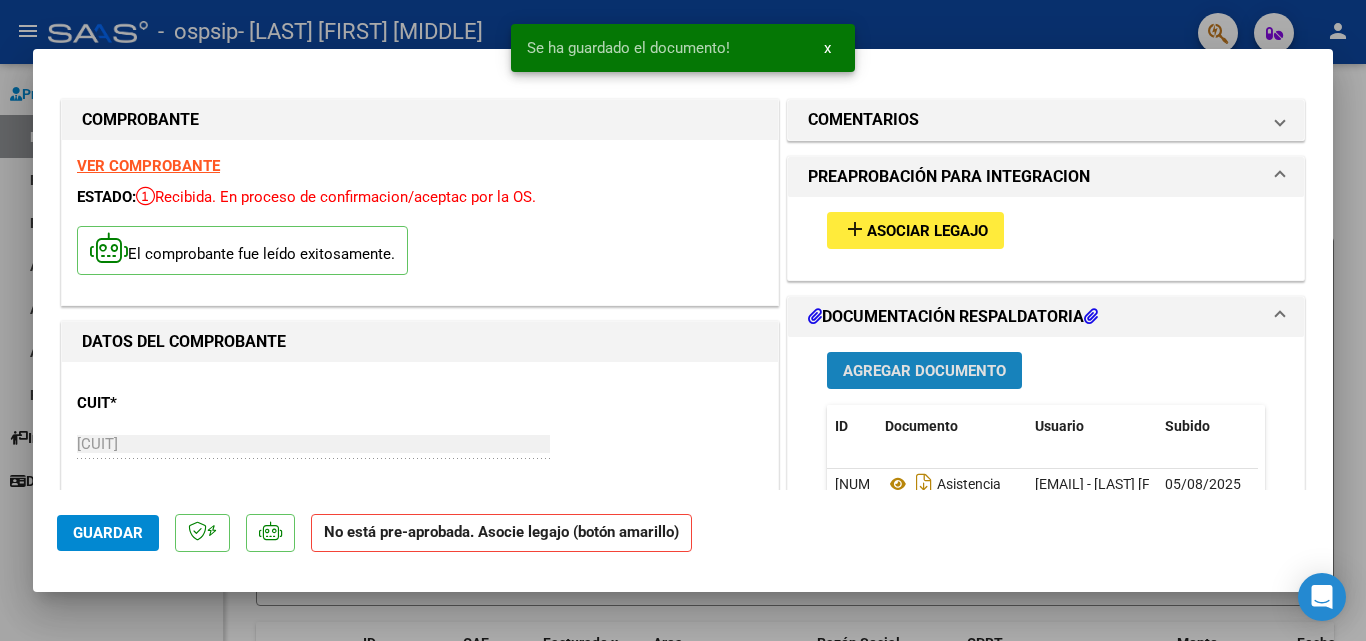 click on "Agregar Documento" at bounding box center [924, 371] 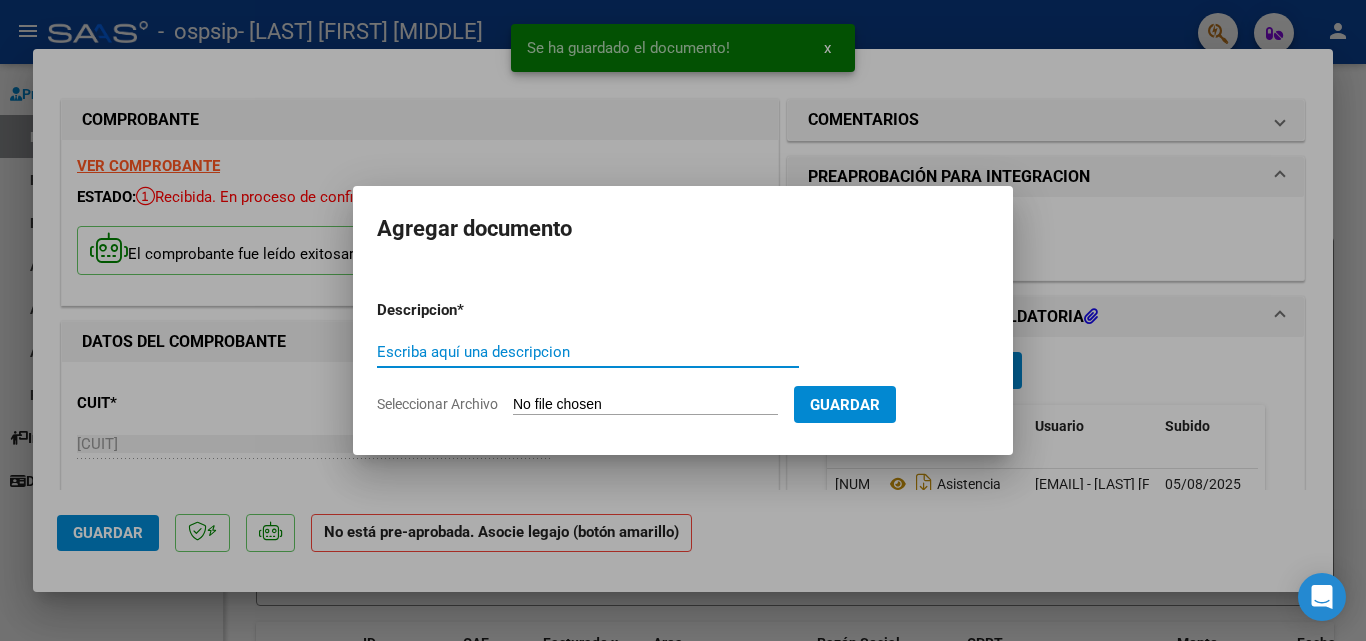 click on "Escriba aquí una descripcion" at bounding box center (588, 352) 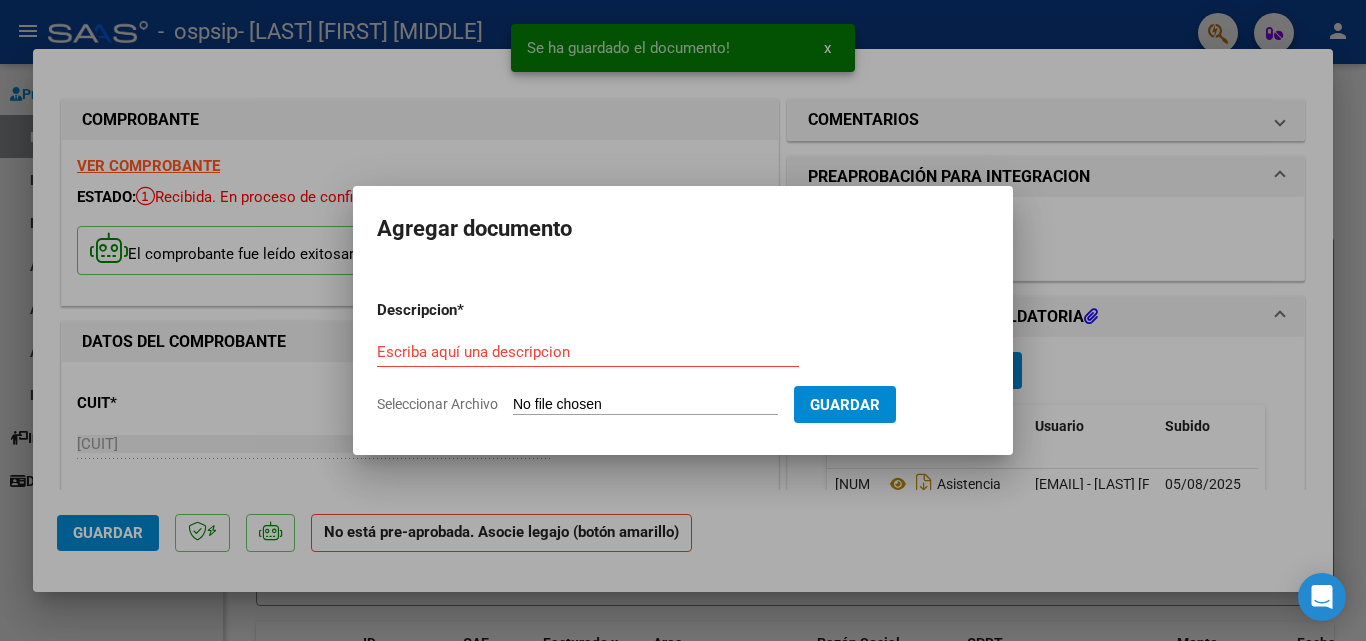 click on "Descripcion  *   Escriba aquí una descripcion  Seleccionar Archivo Guardar" at bounding box center [683, 357] 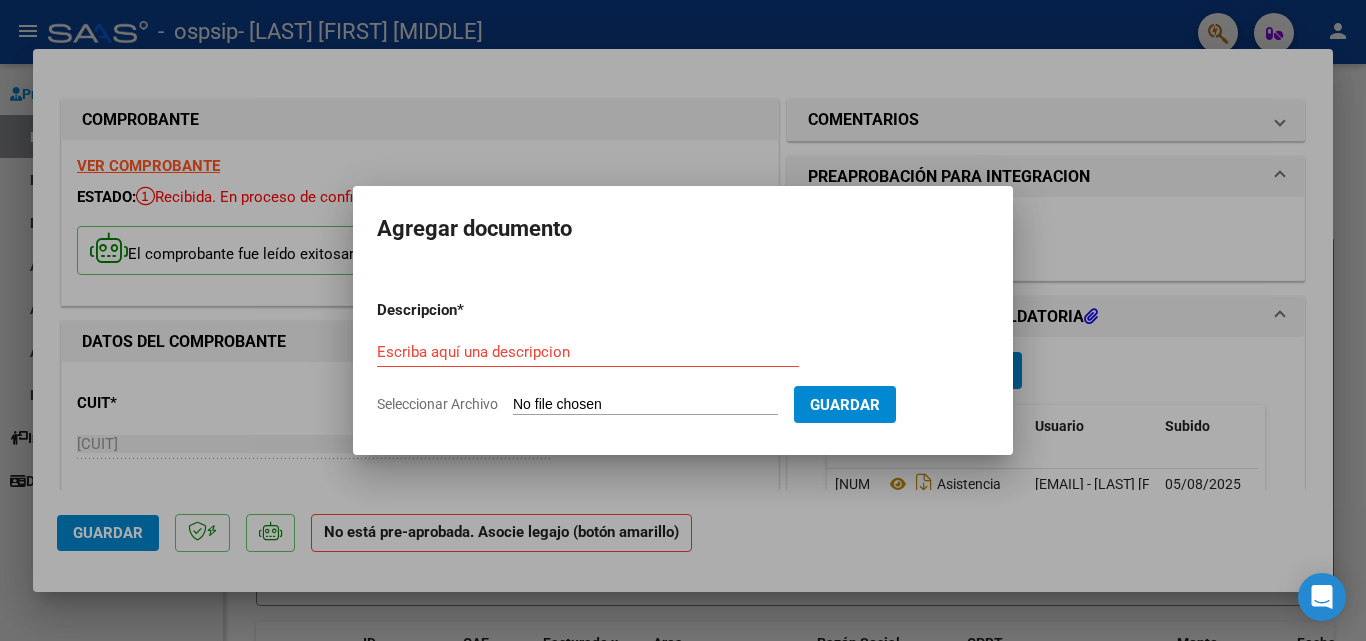 click on "Seleccionar Archivo" at bounding box center (645, 405) 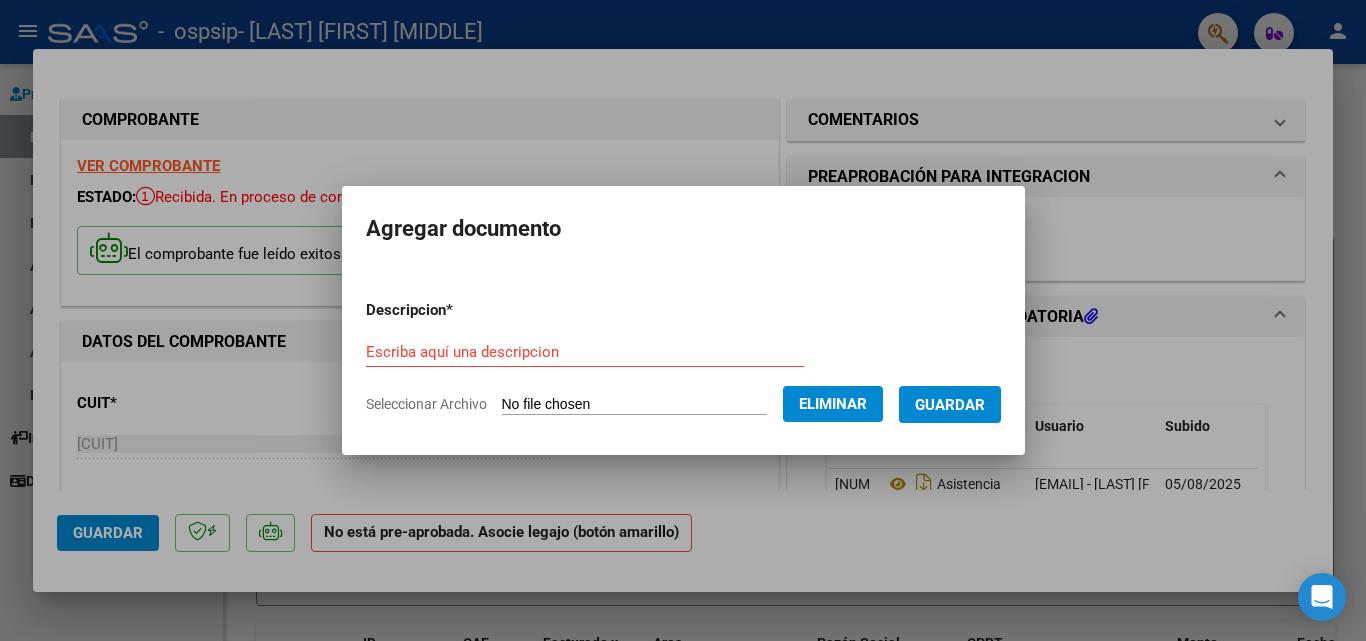 click on "Descripcion  *   Escriba aquí una descripcion  Seleccionar Archivo Eliminar Guardar" at bounding box center (683, 357) 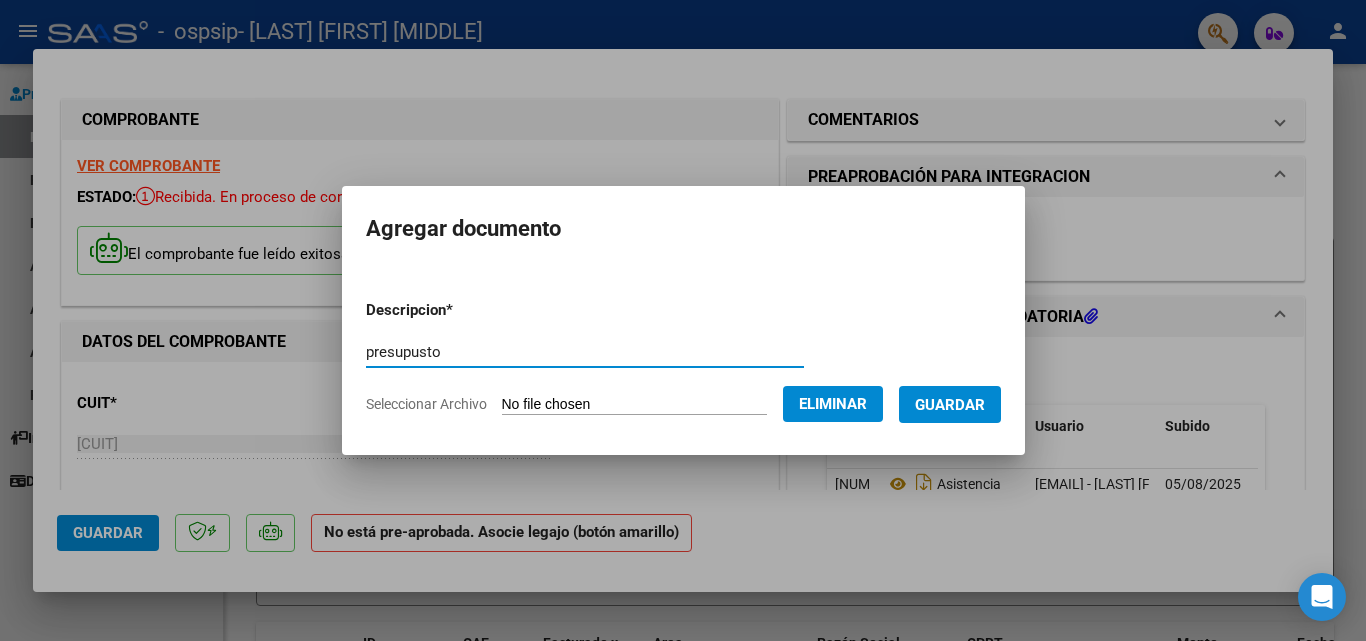type on "presupusto" 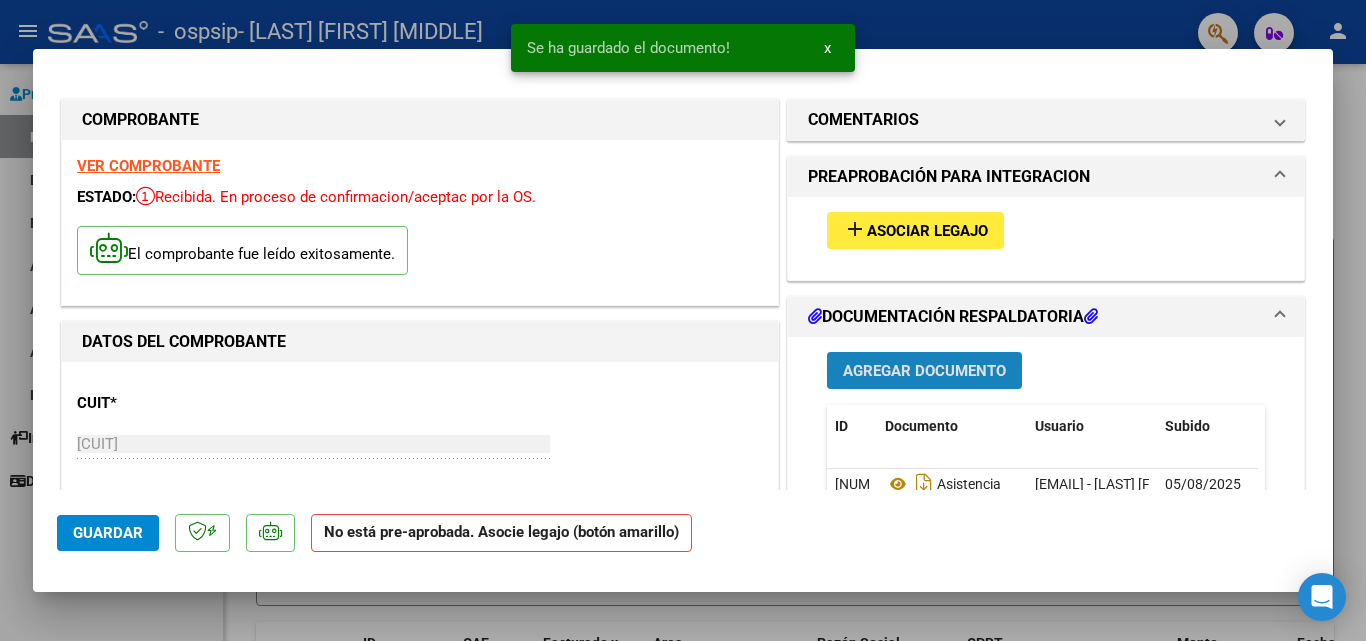 click on "Agregar Documento" at bounding box center (924, 371) 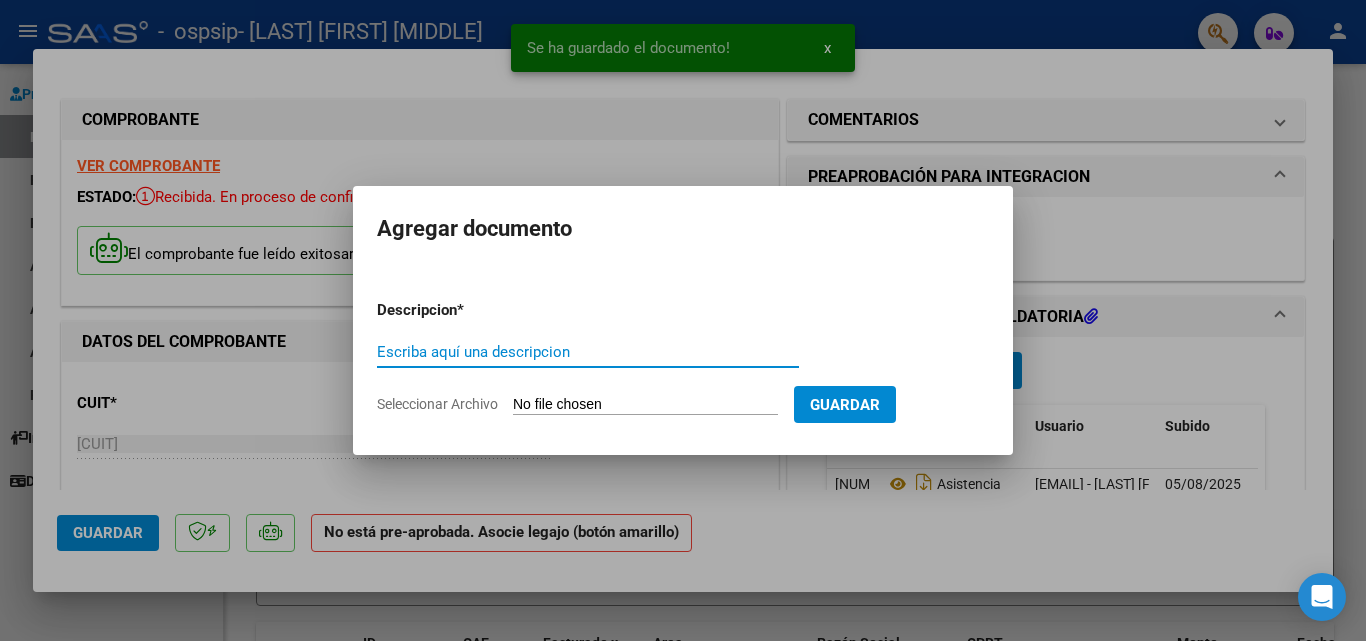 click on "Escriba aquí una descripcion" at bounding box center (588, 352) 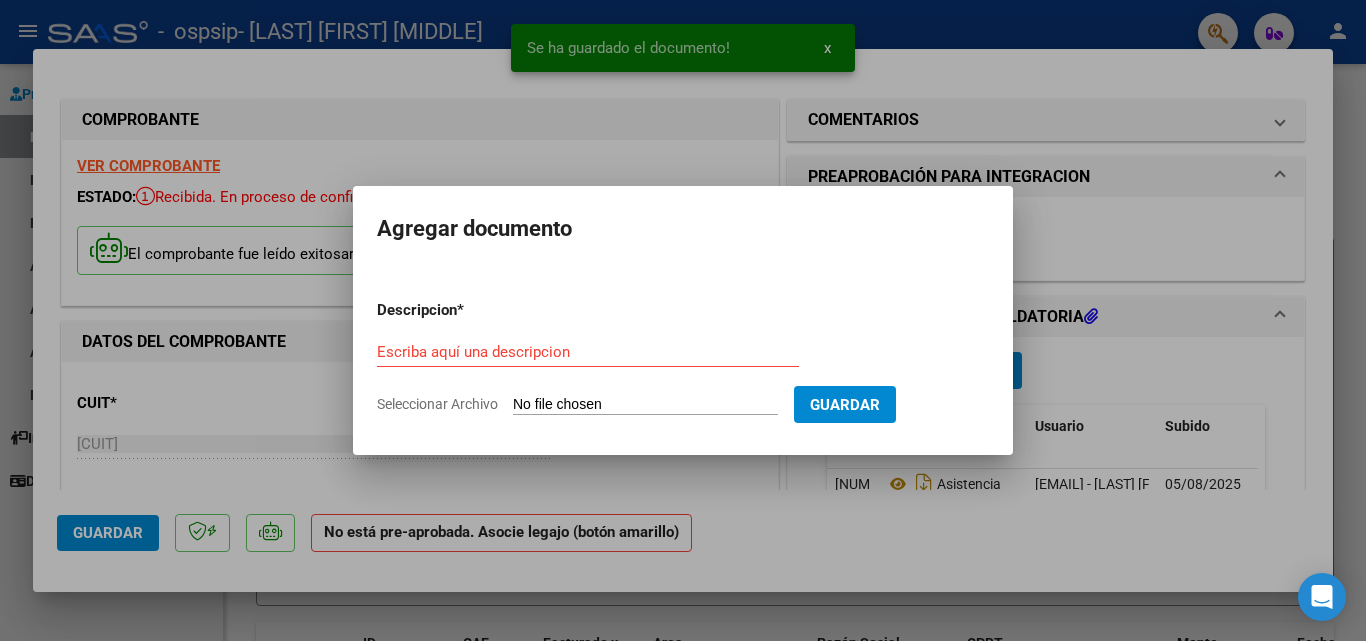 click on "Escriba aquí una descripcion" at bounding box center [588, 352] 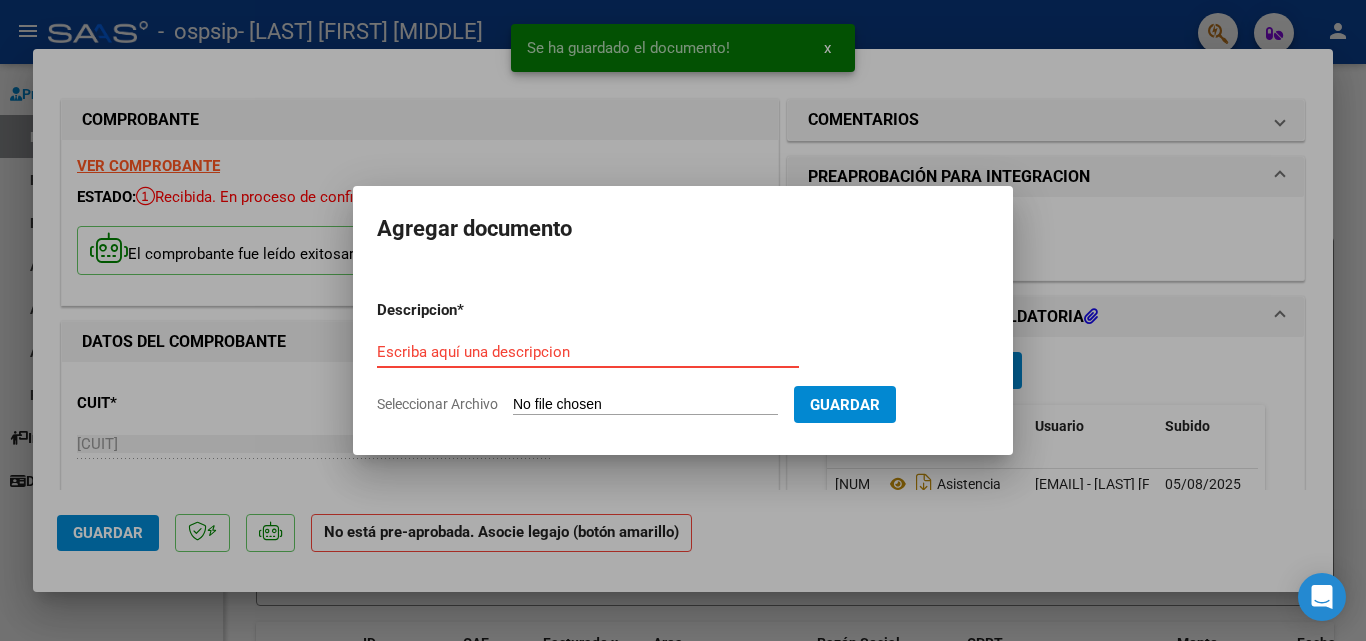 drag, startPoint x: 490, startPoint y: 353, endPoint x: 469, endPoint y: 347, distance: 21.84033 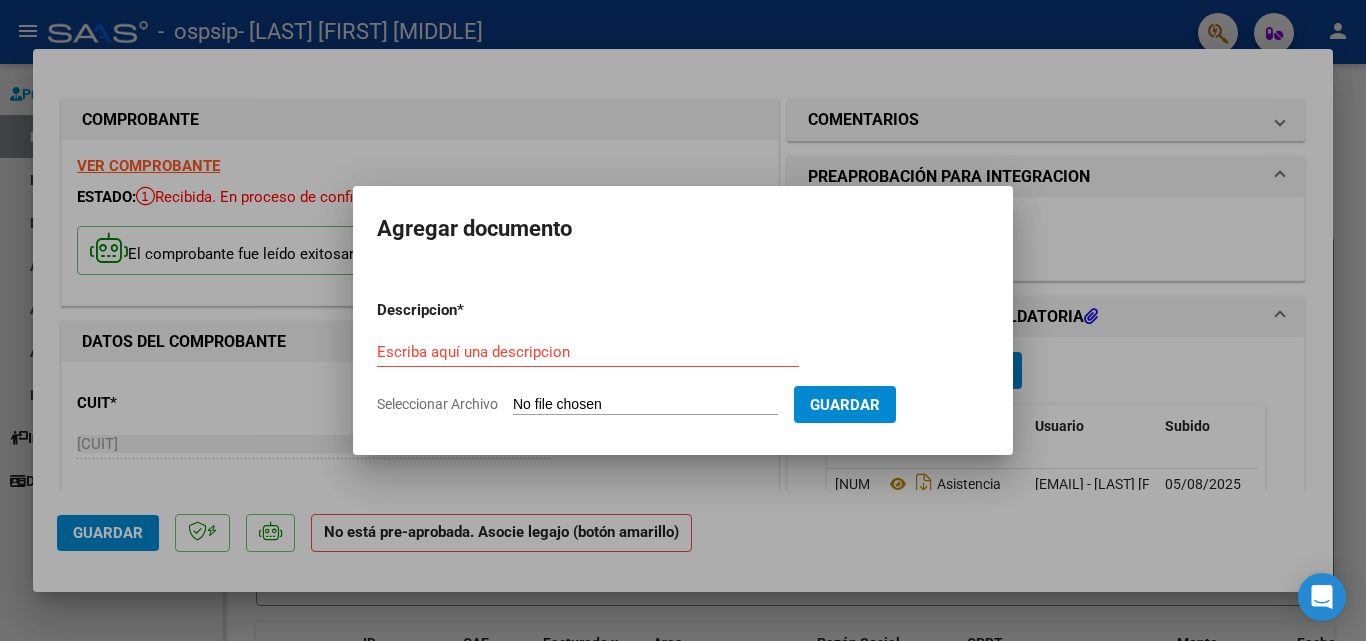 type on "C:\fakepath\CUD.pdf" 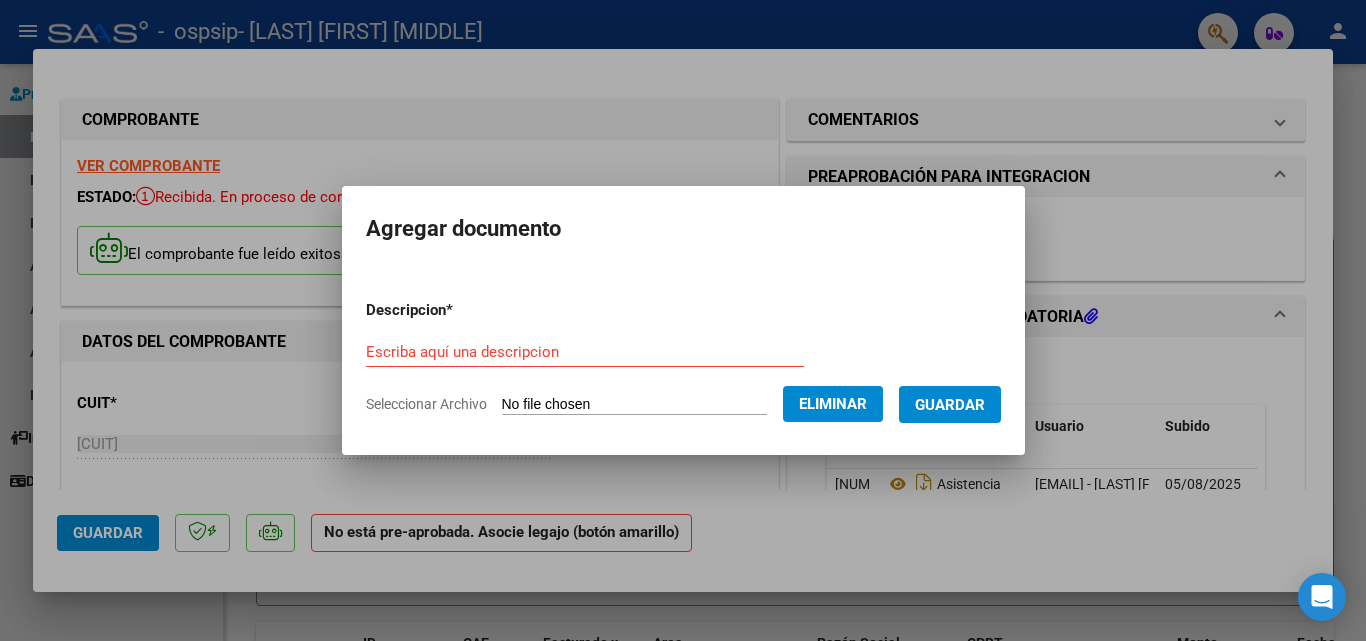 click on "Guardar" at bounding box center [950, 404] 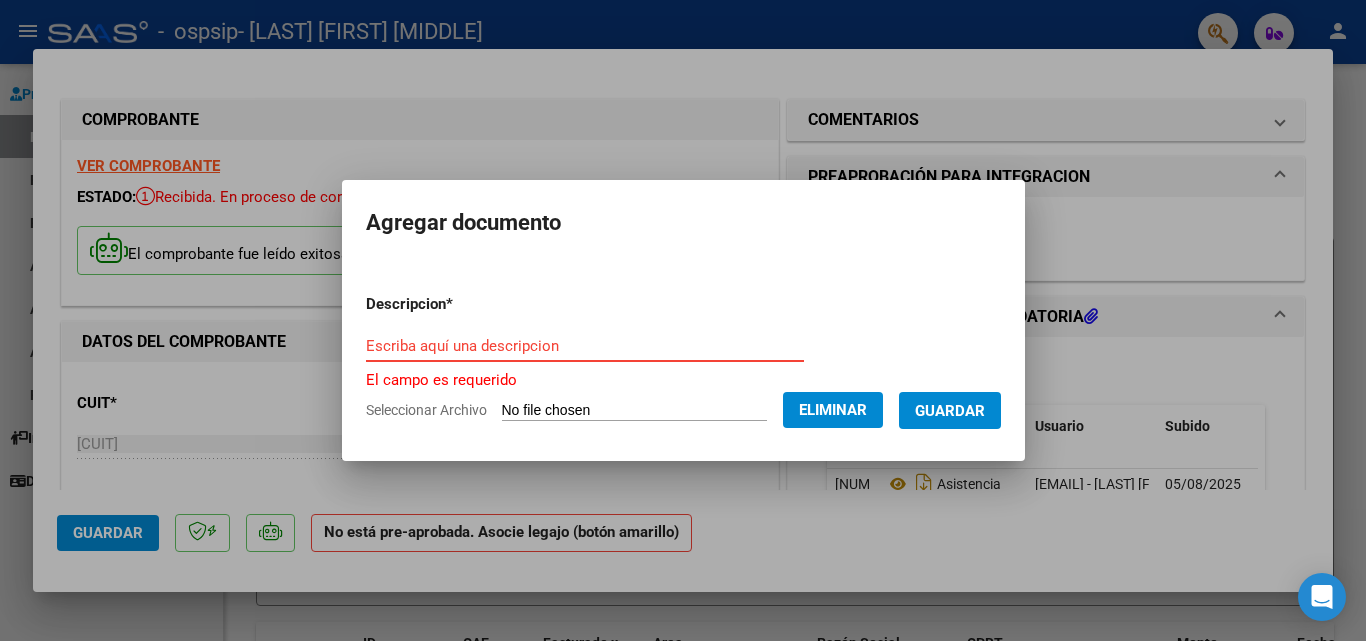 click on "Escriba aquí una descripcion" at bounding box center [585, 346] 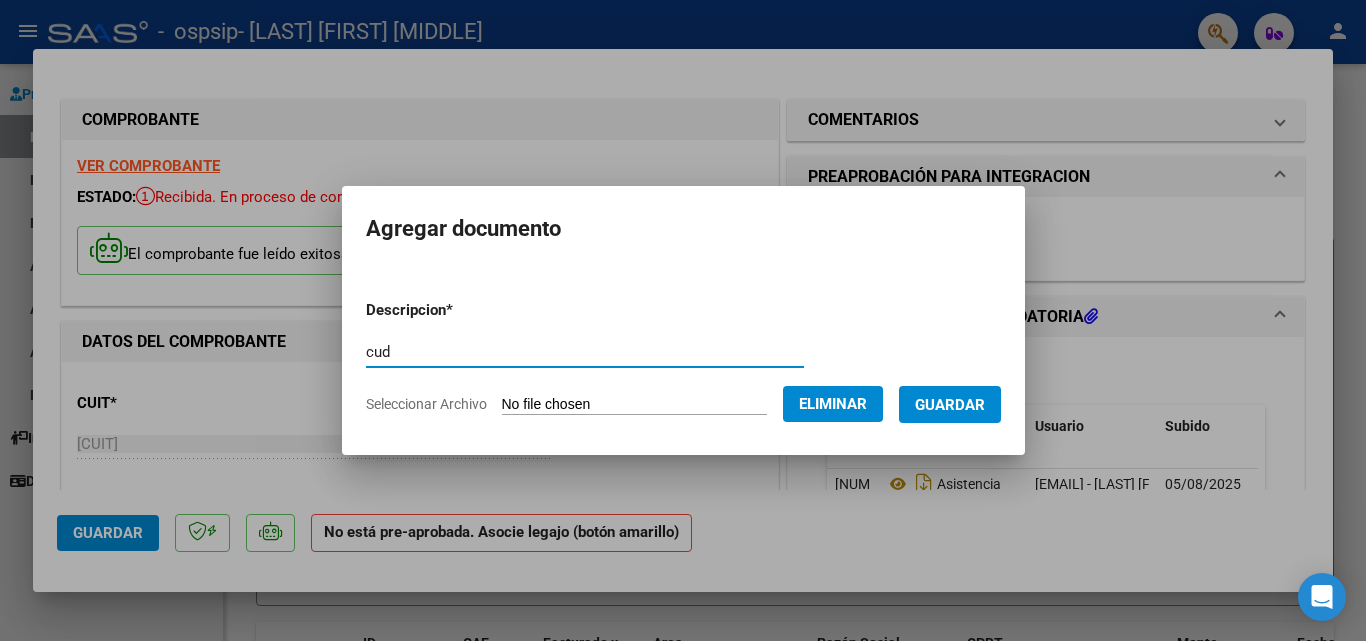 type on "cud" 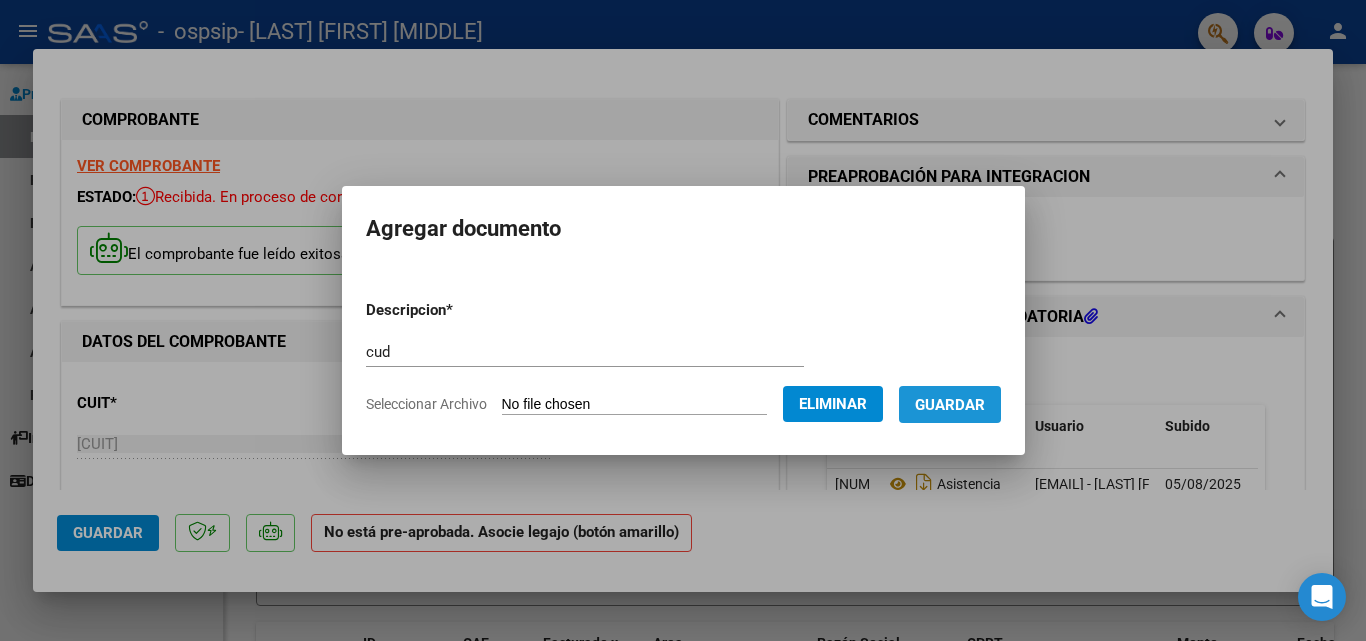 click on "Guardar" at bounding box center [950, 405] 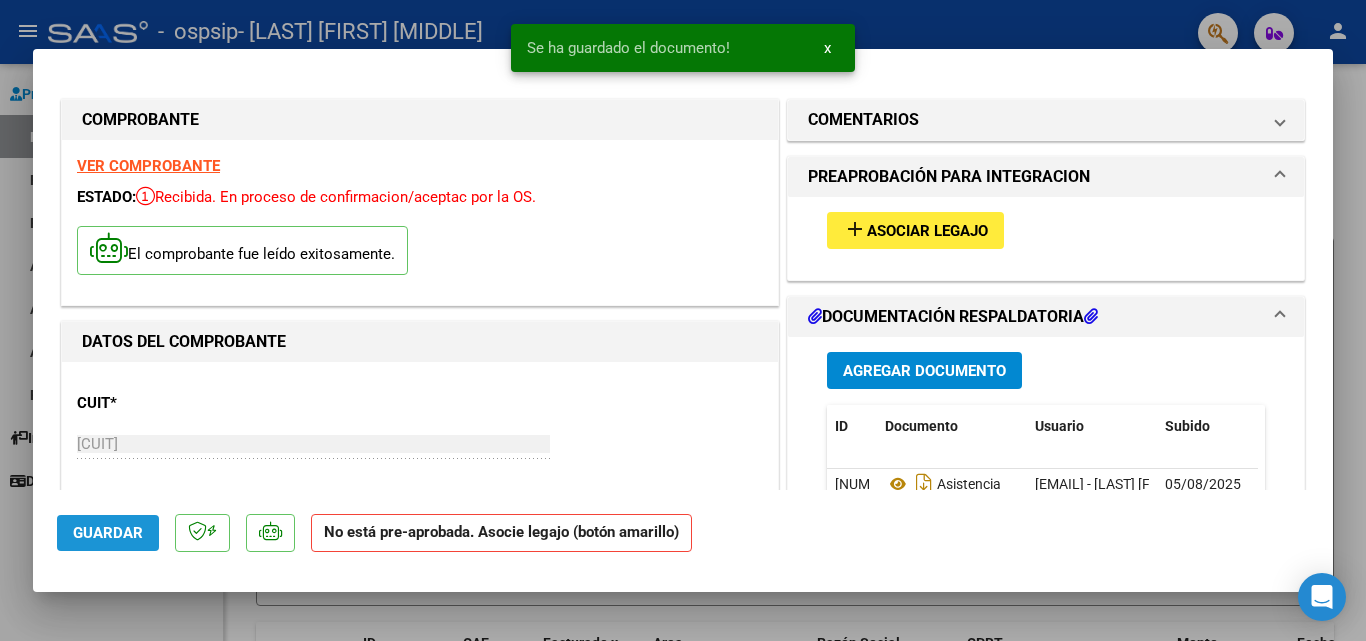 click on "Guardar" 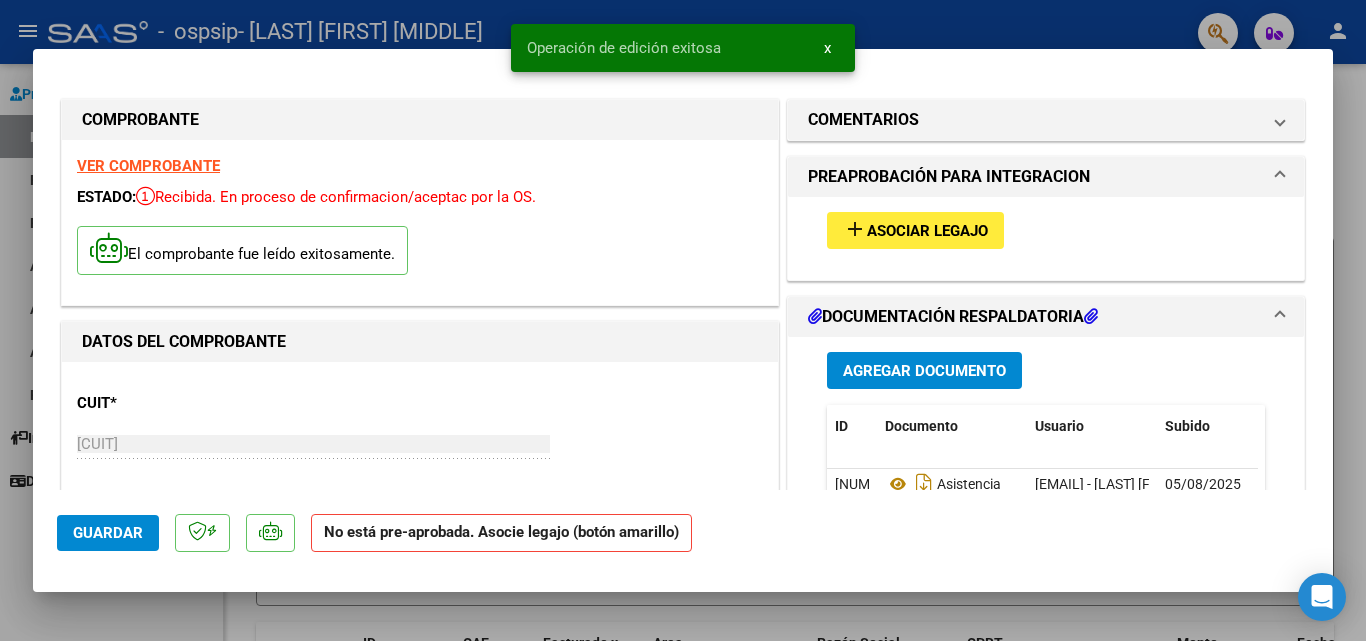 click on "Asociar Legajo" at bounding box center (927, 231) 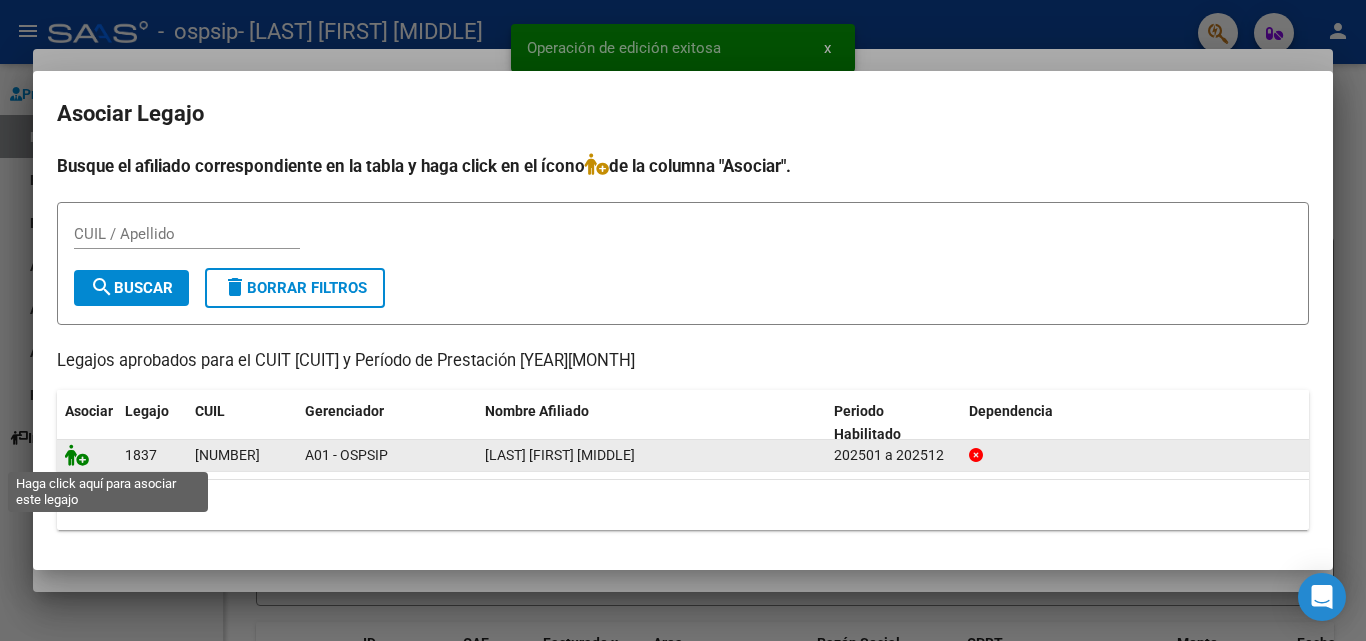 click 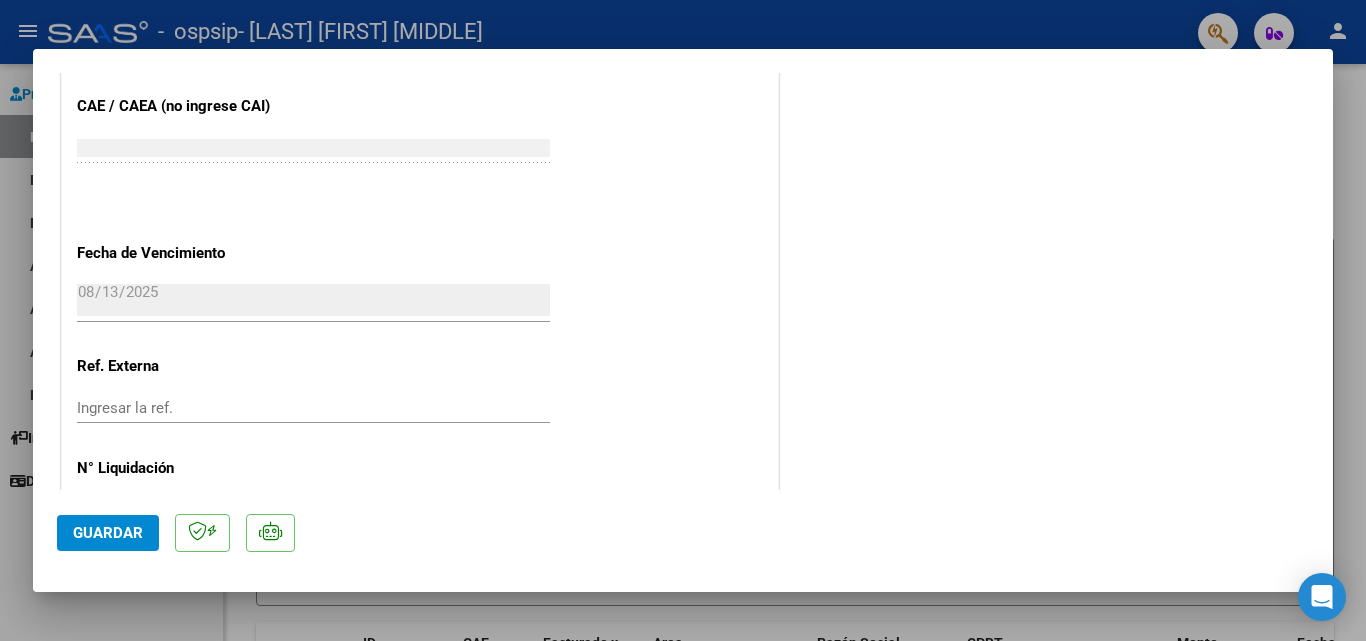 scroll, scrollTop: 1373, scrollLeft: 0, axis: vertical 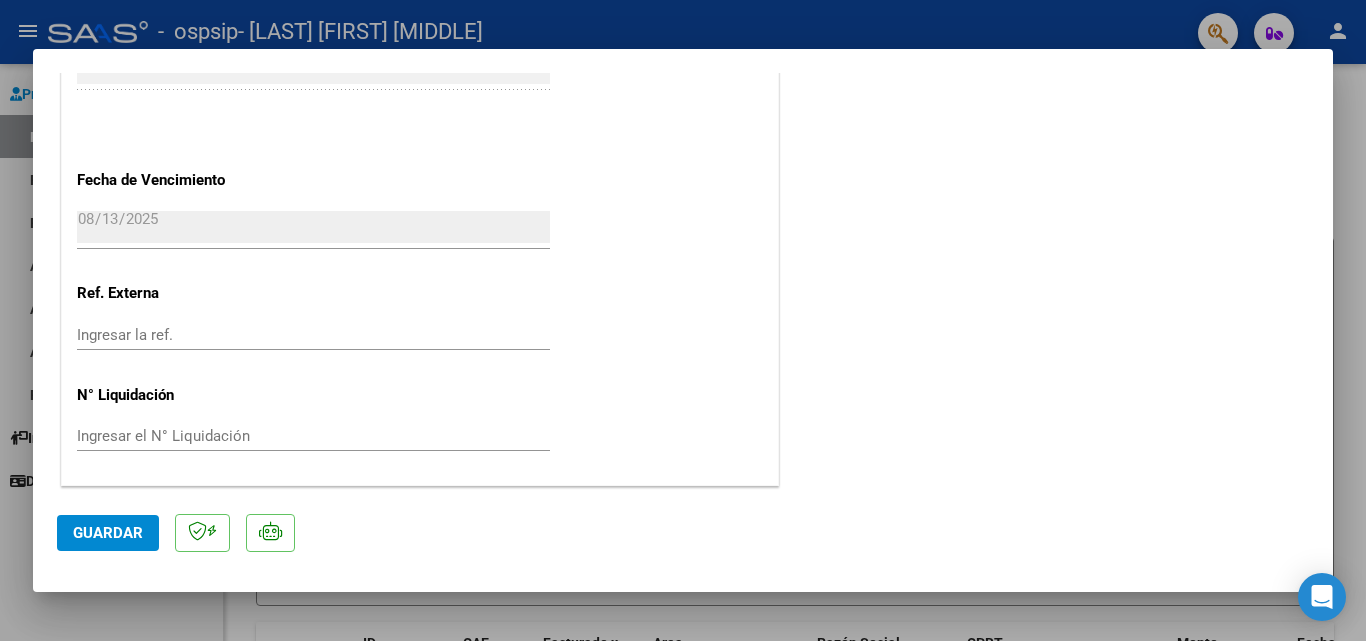 click on "Guardar" 